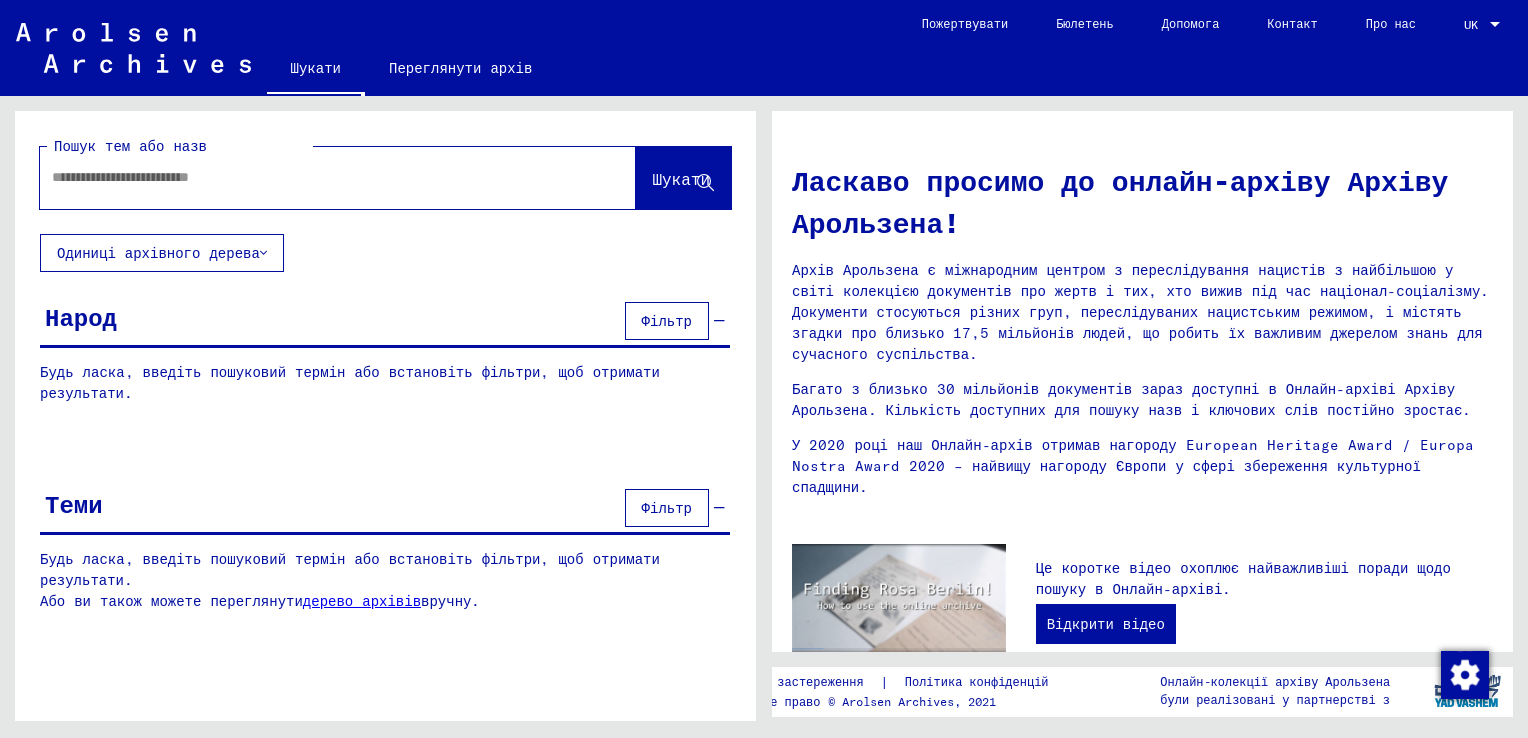 scroll, scrollTop: 0, scrollLeft: 0, axis: both 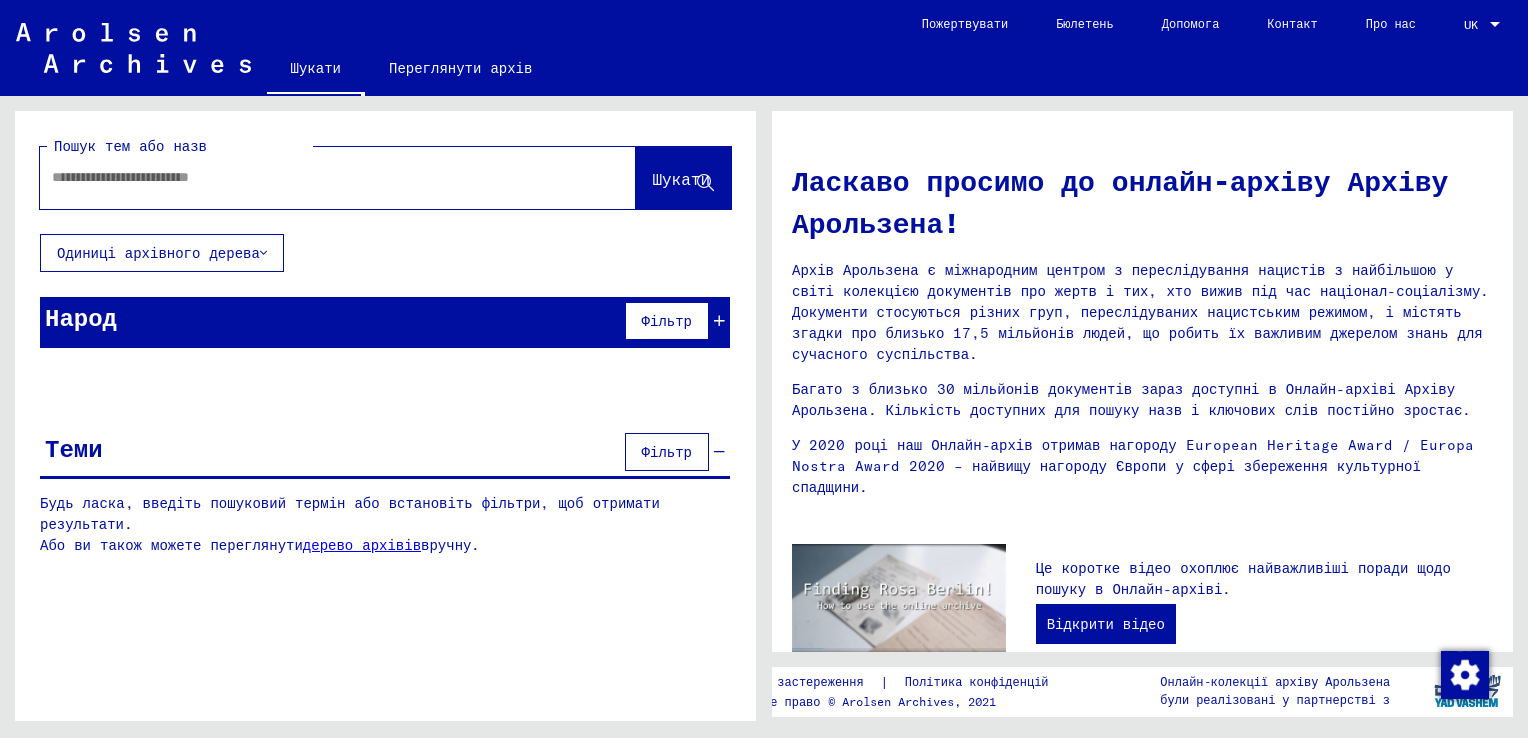 click at bounding box center [314, 177] 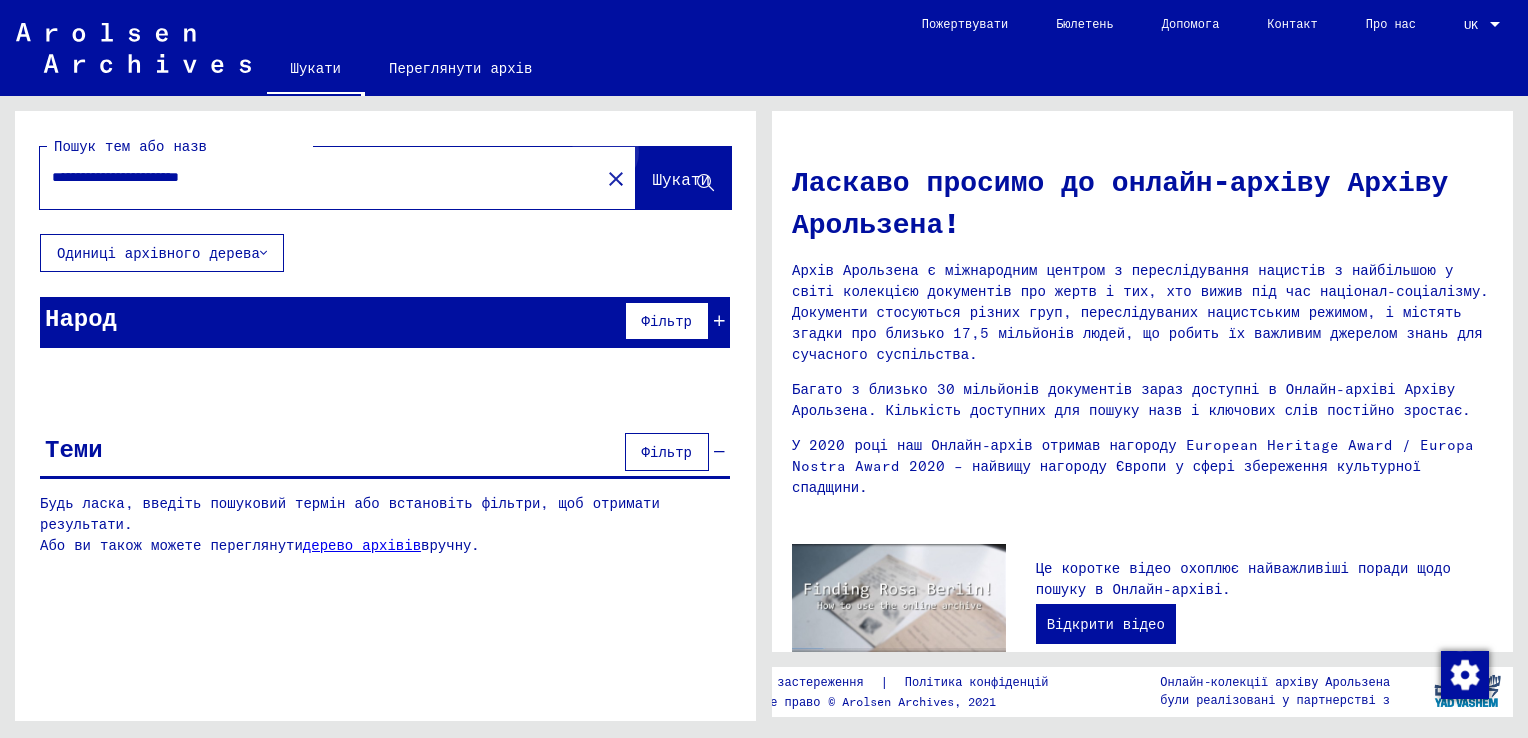 click on "Шукати" 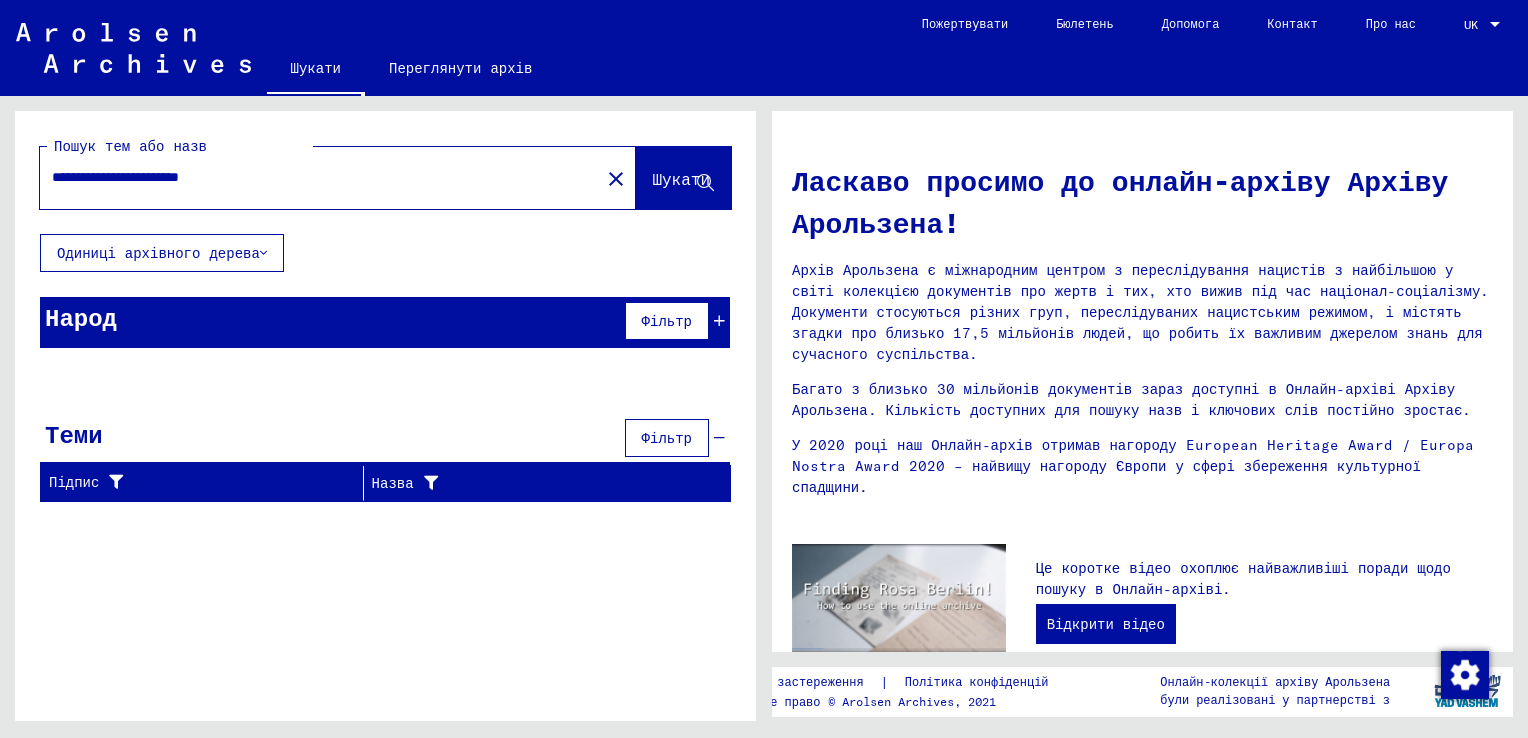 click on "Народ  Фільтр" at bounding box center [385, 322] 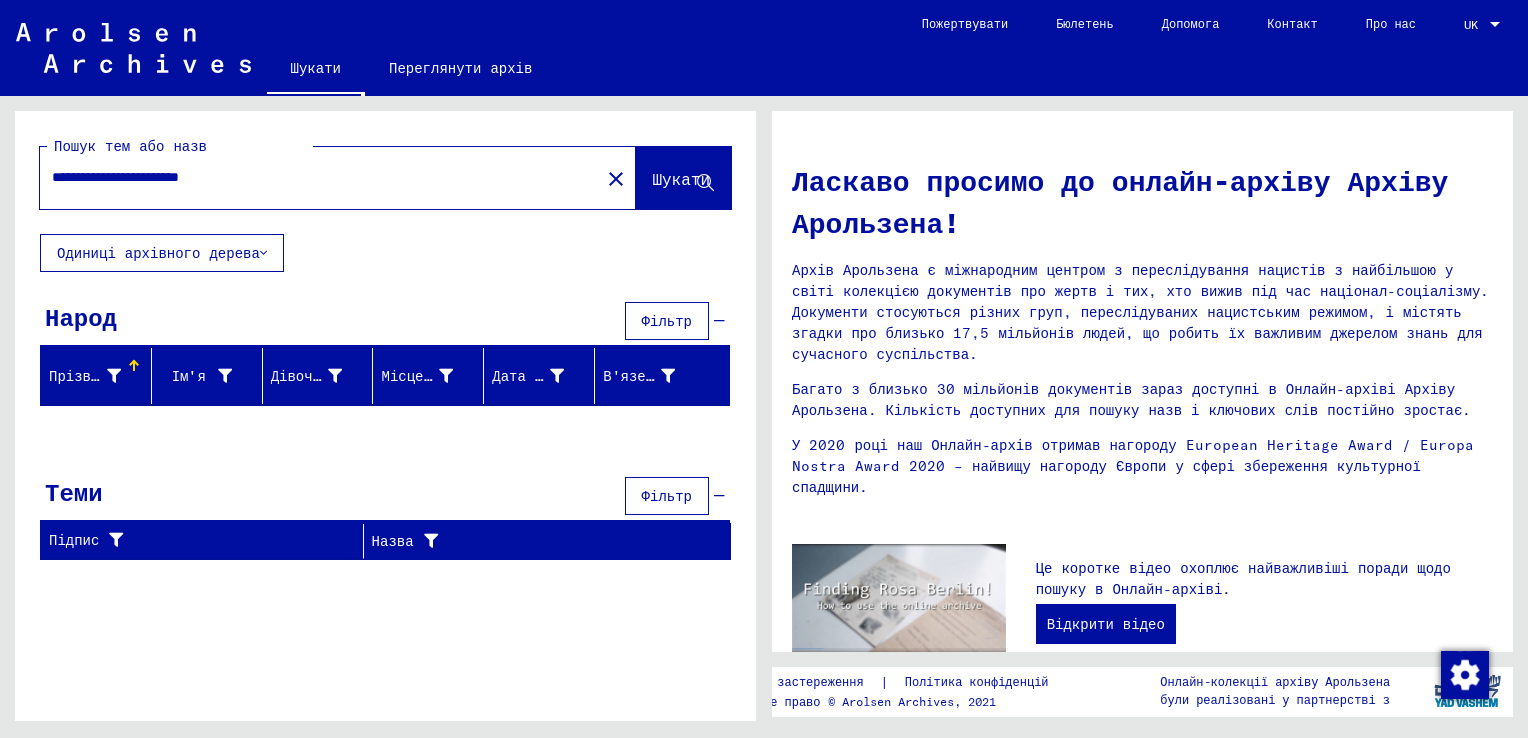 click on "**********" at bounding box center (314, 177) 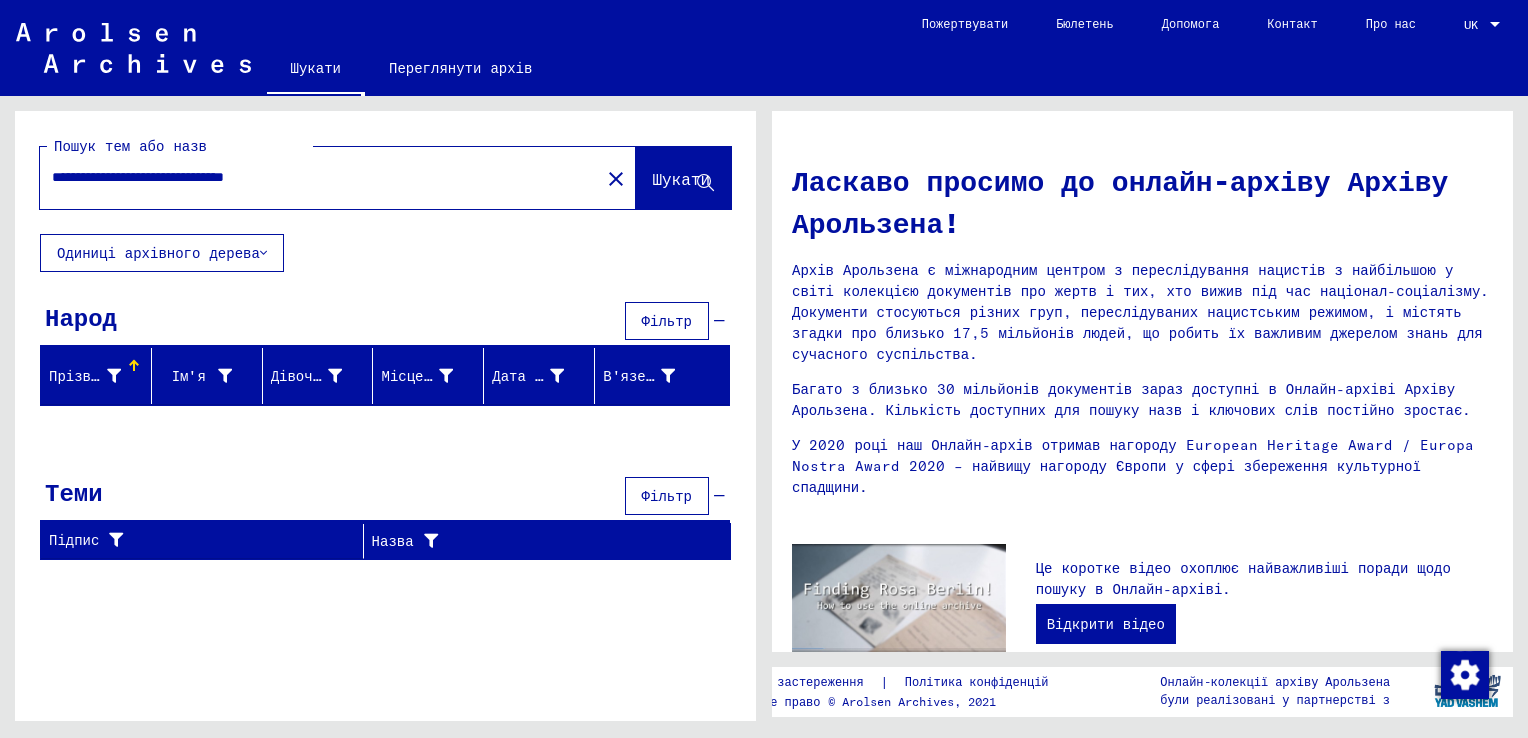 type on "**********" 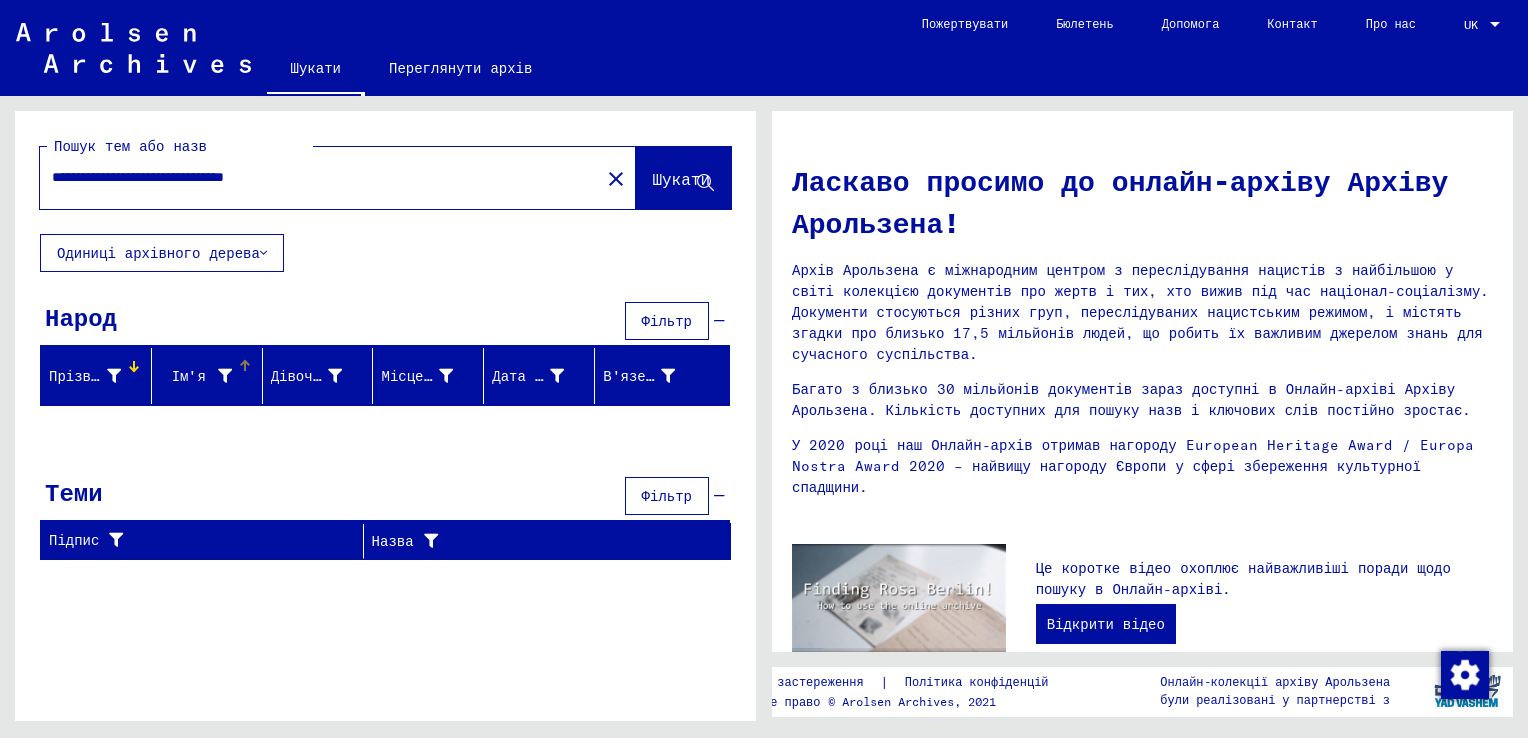 click on "Ім'я" at bounding box center [189, 376] 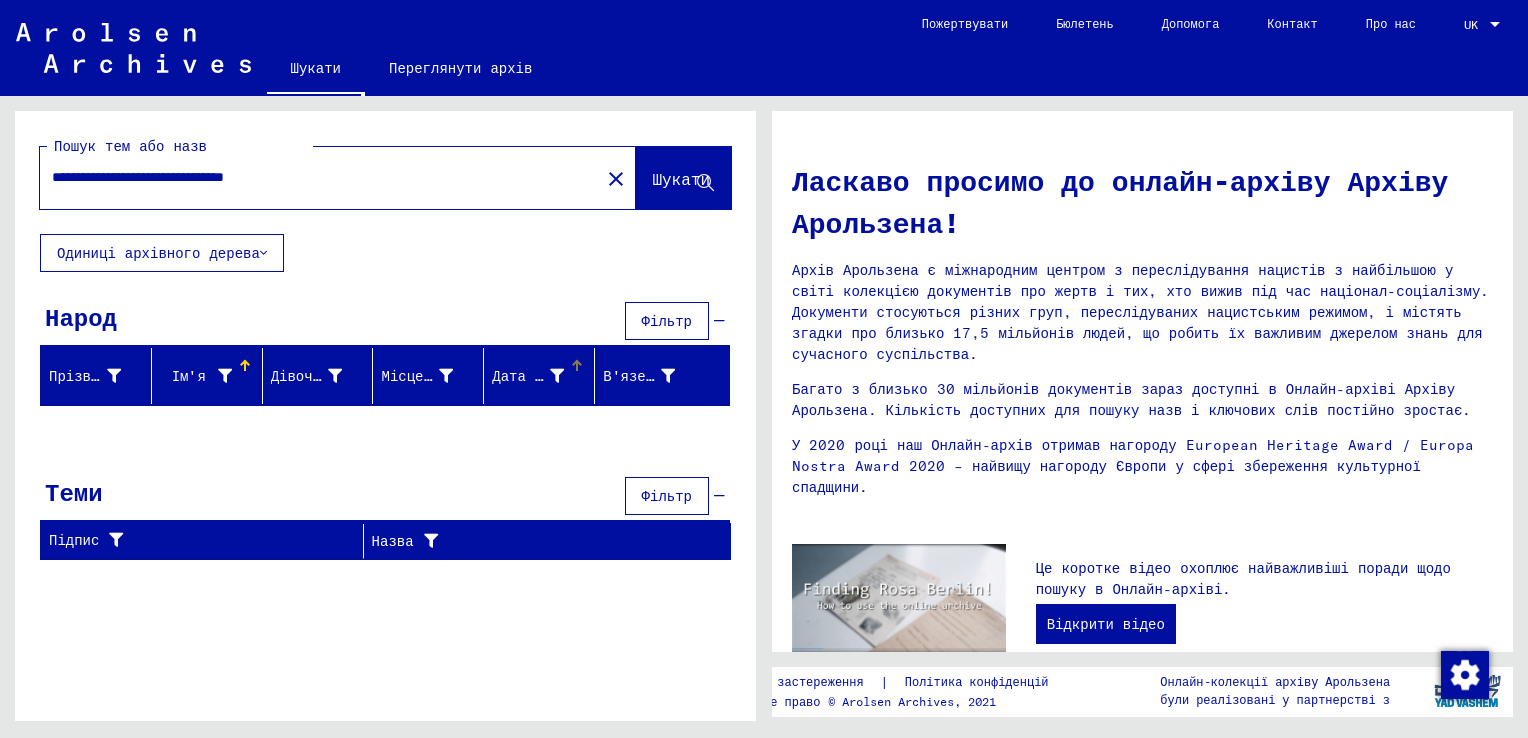 click on "Дата народження" at bounding box center (555, 376) 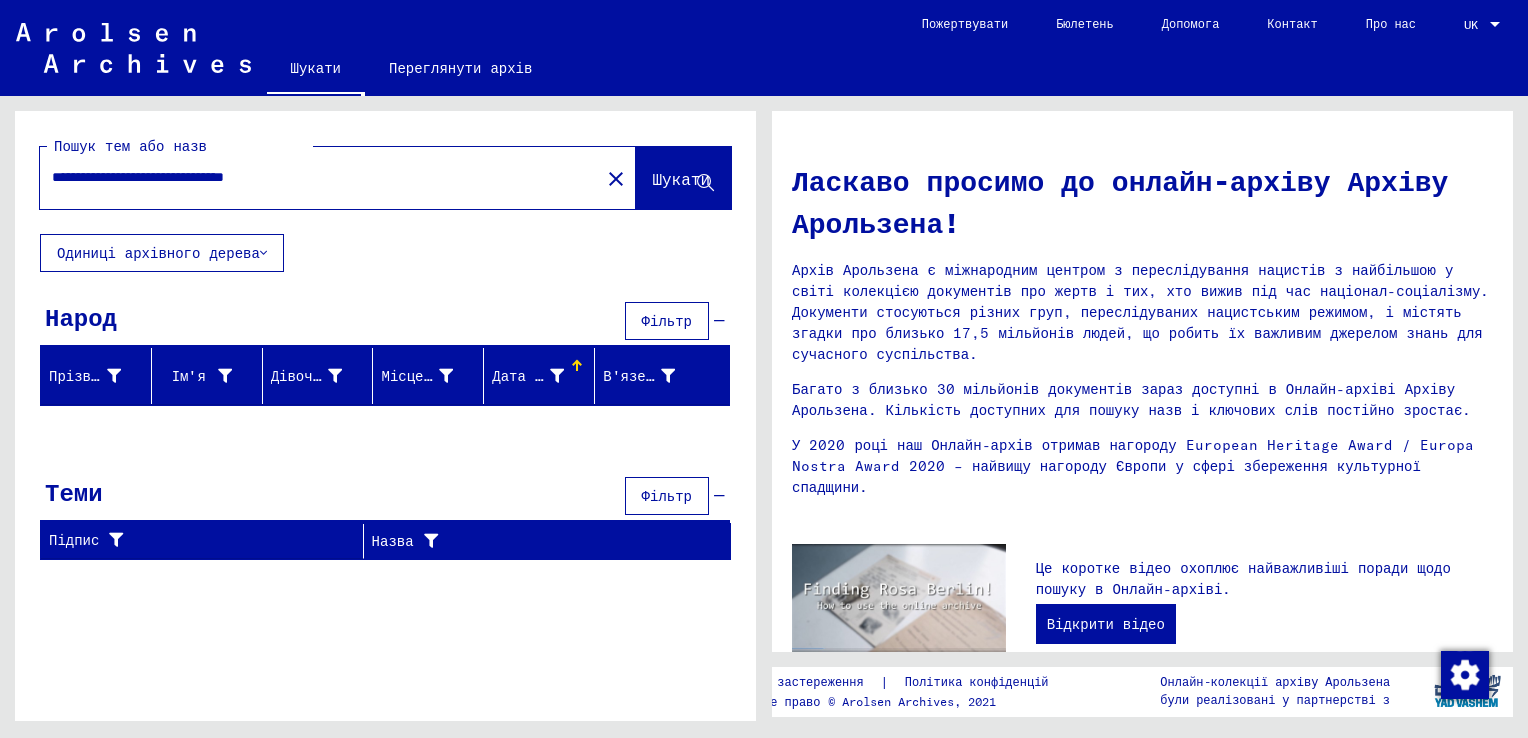 click at bounding box center [577, 366] 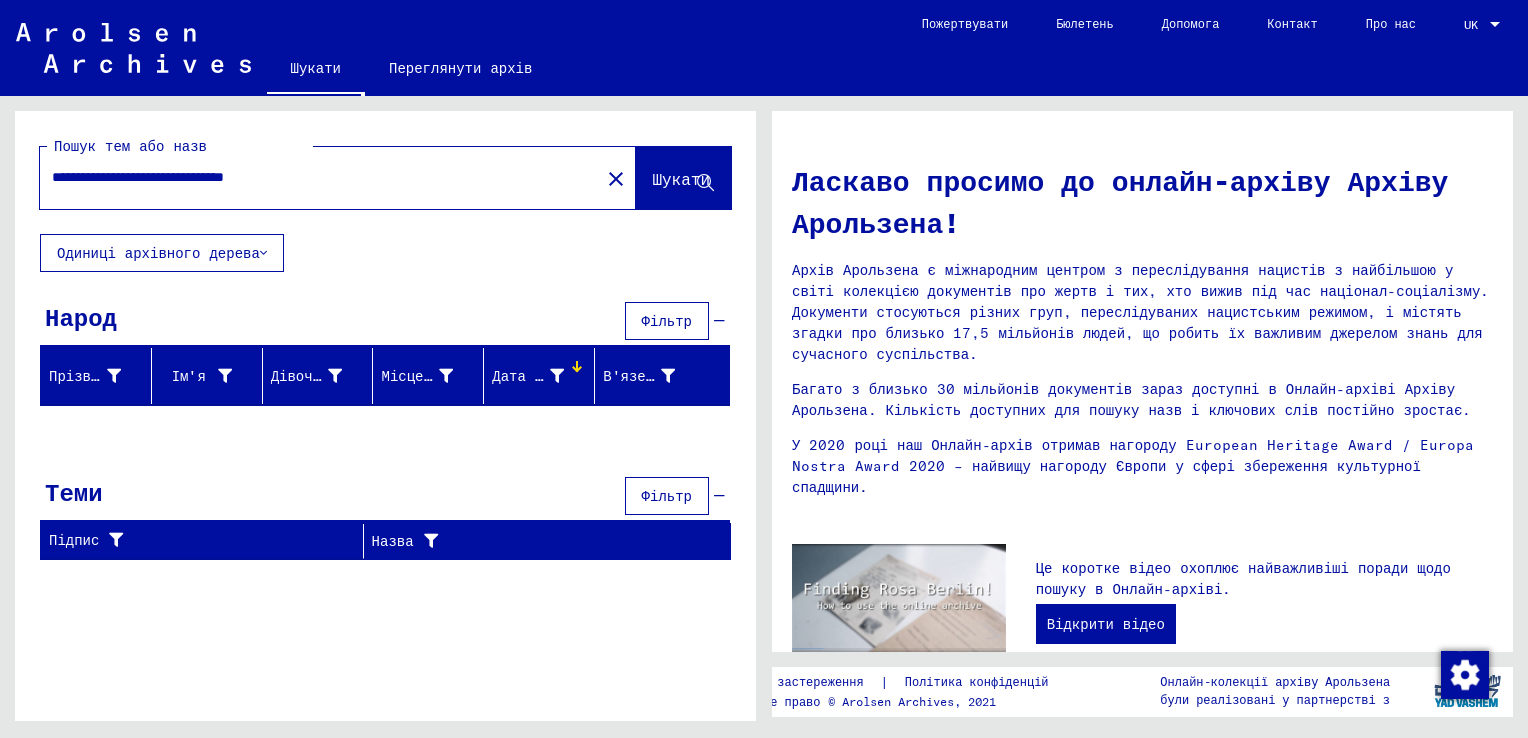 click on "Фільтр" at bounding box center (667, 321) 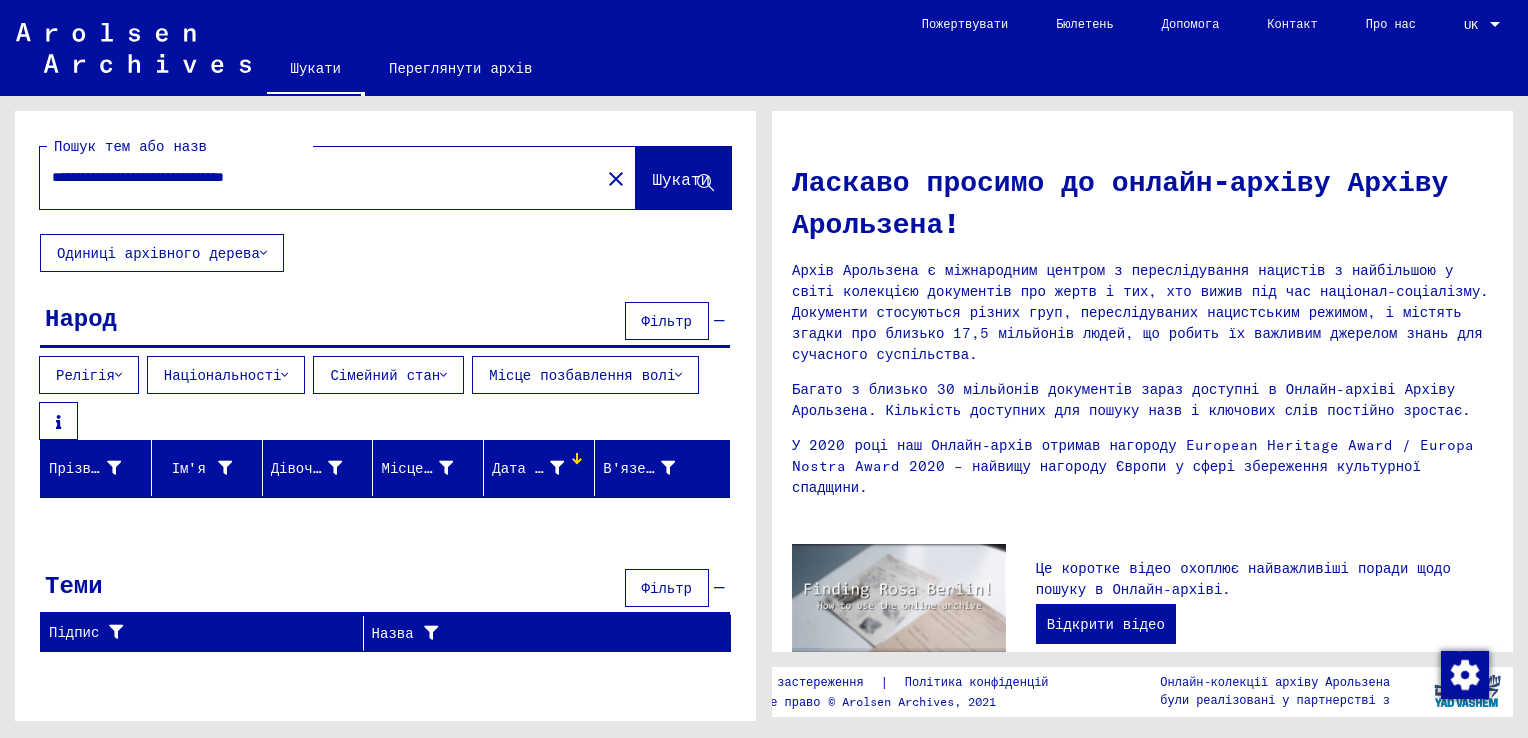 click on "Релігія" at bounding box center [89, 375] 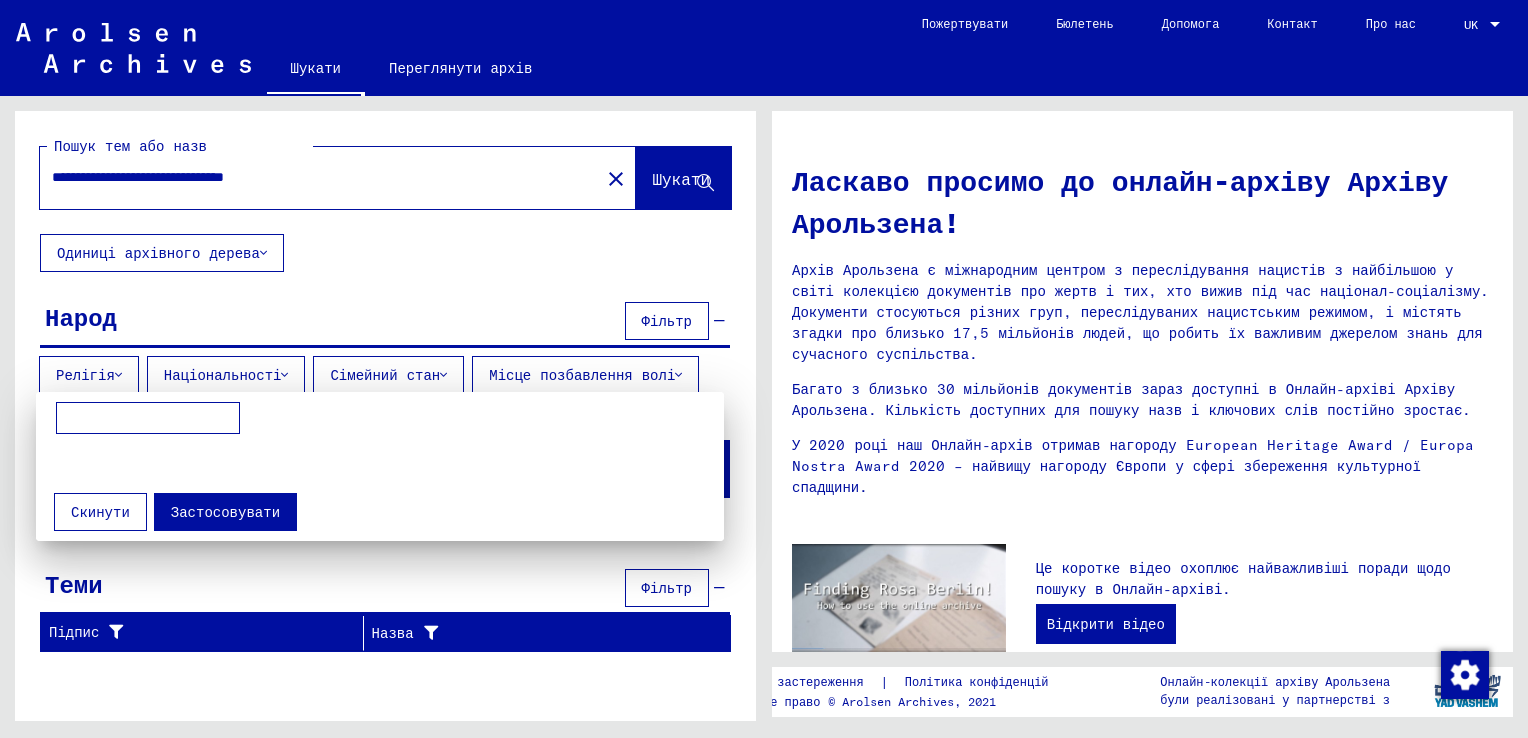 click at bounding box center [764, 369] 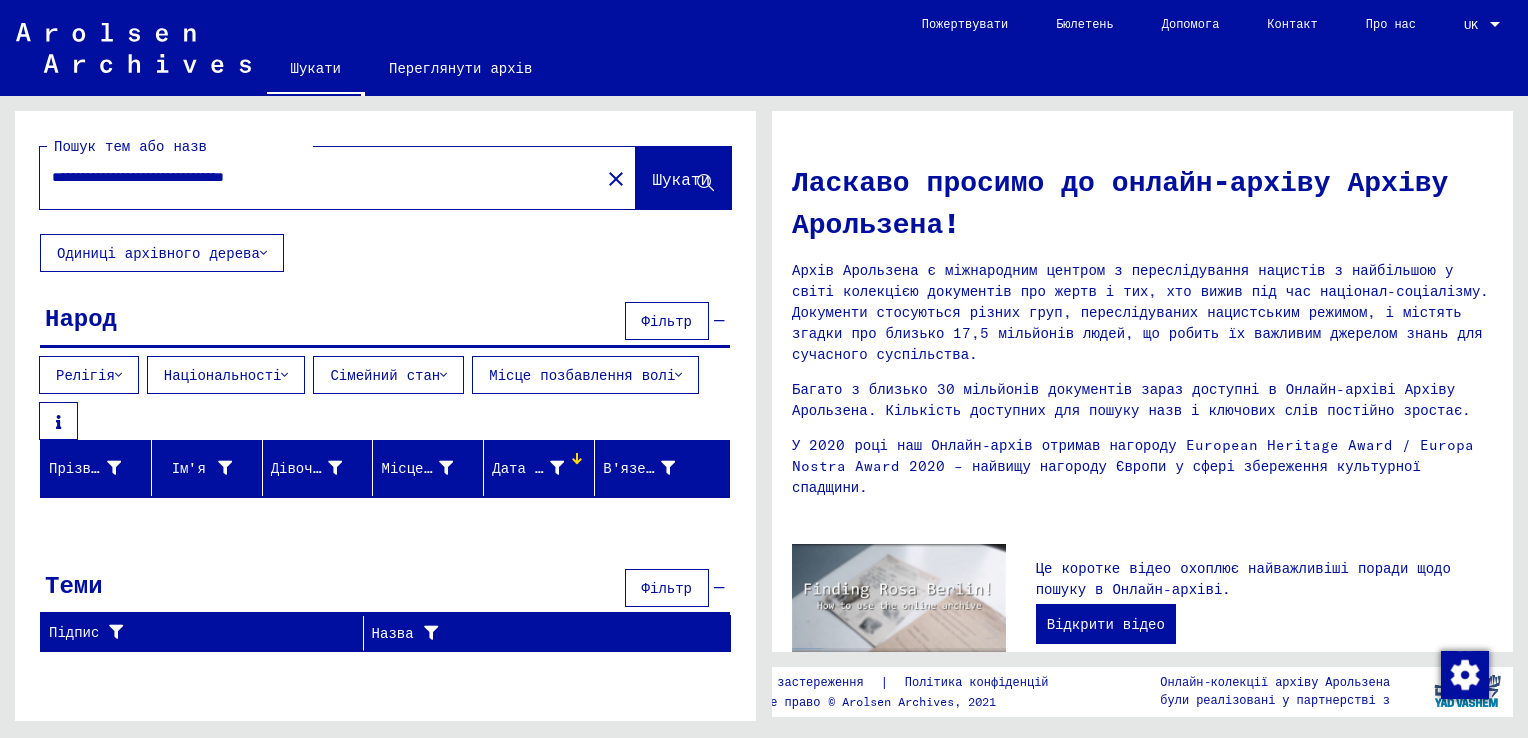 click on "Національності" at bounding box center (226, 375) 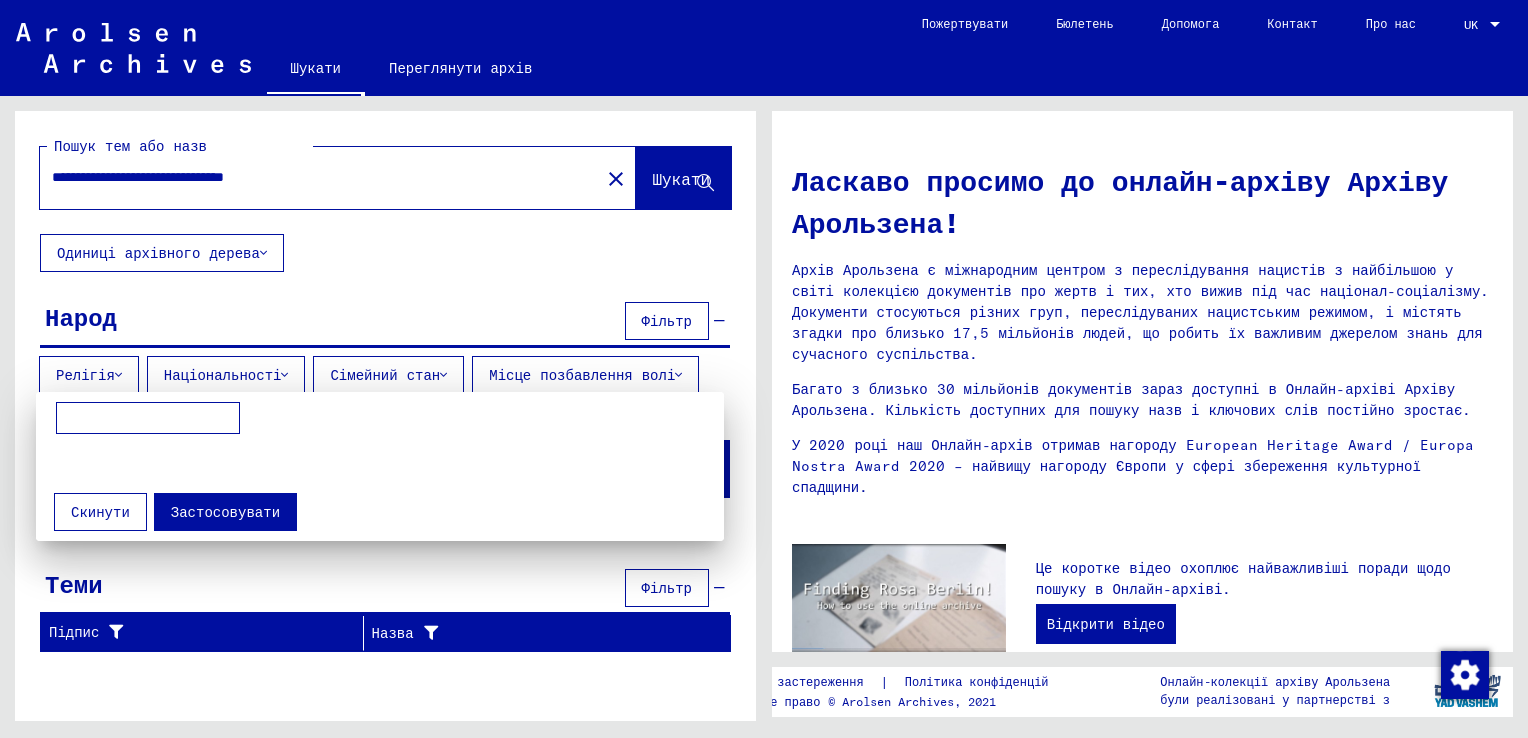 click at bounding box center (148, 418) 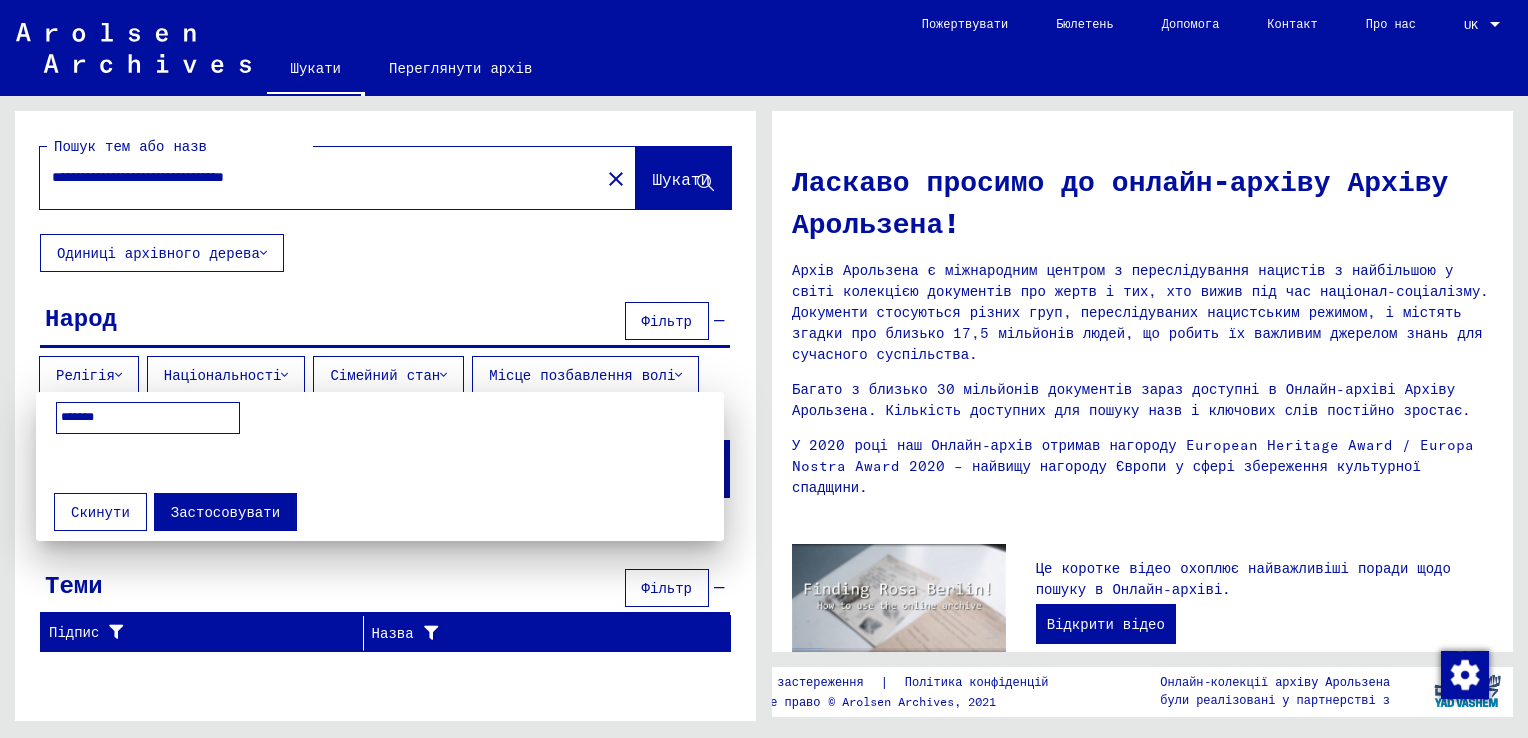 type on "*******" 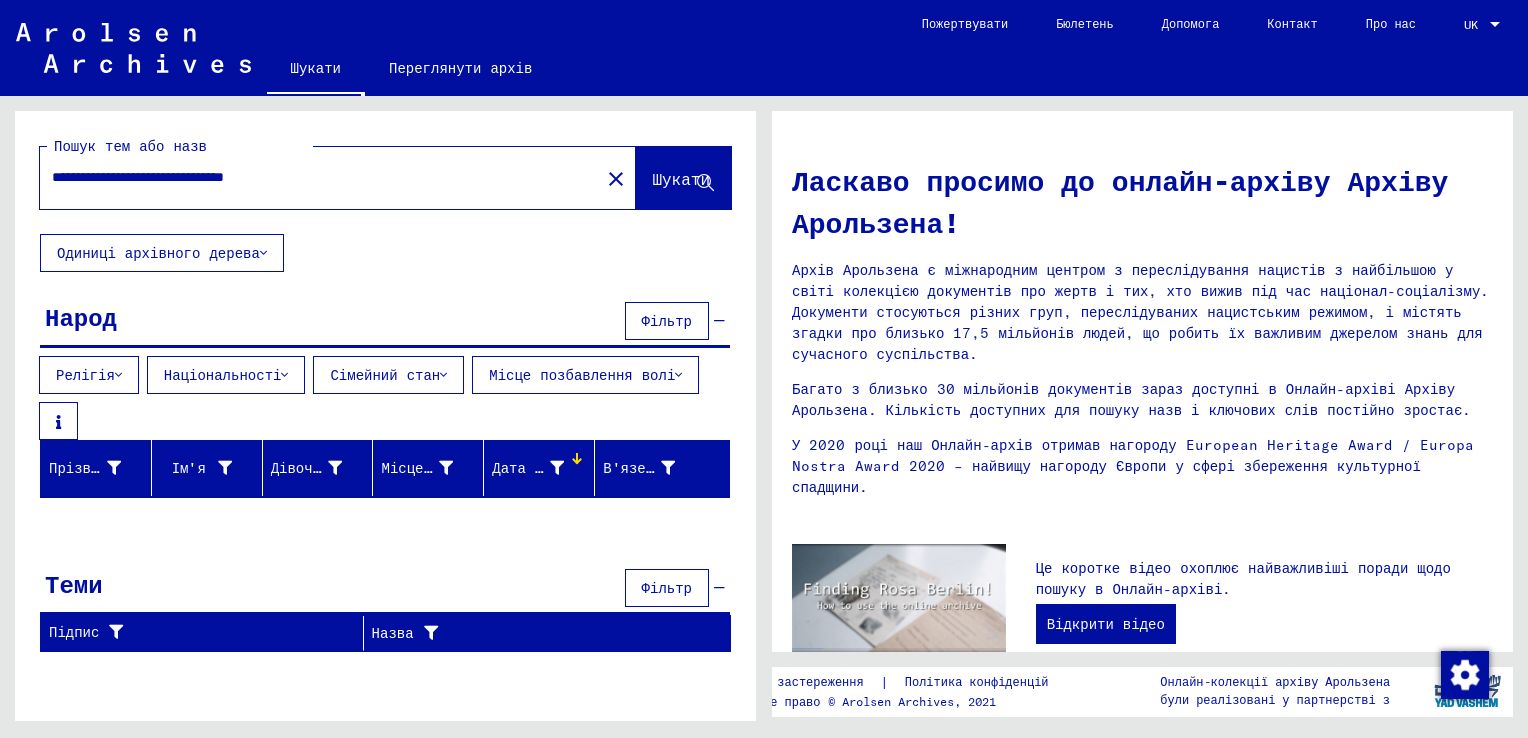 click on "Сімейний стан" at bounding box center [388, 375] 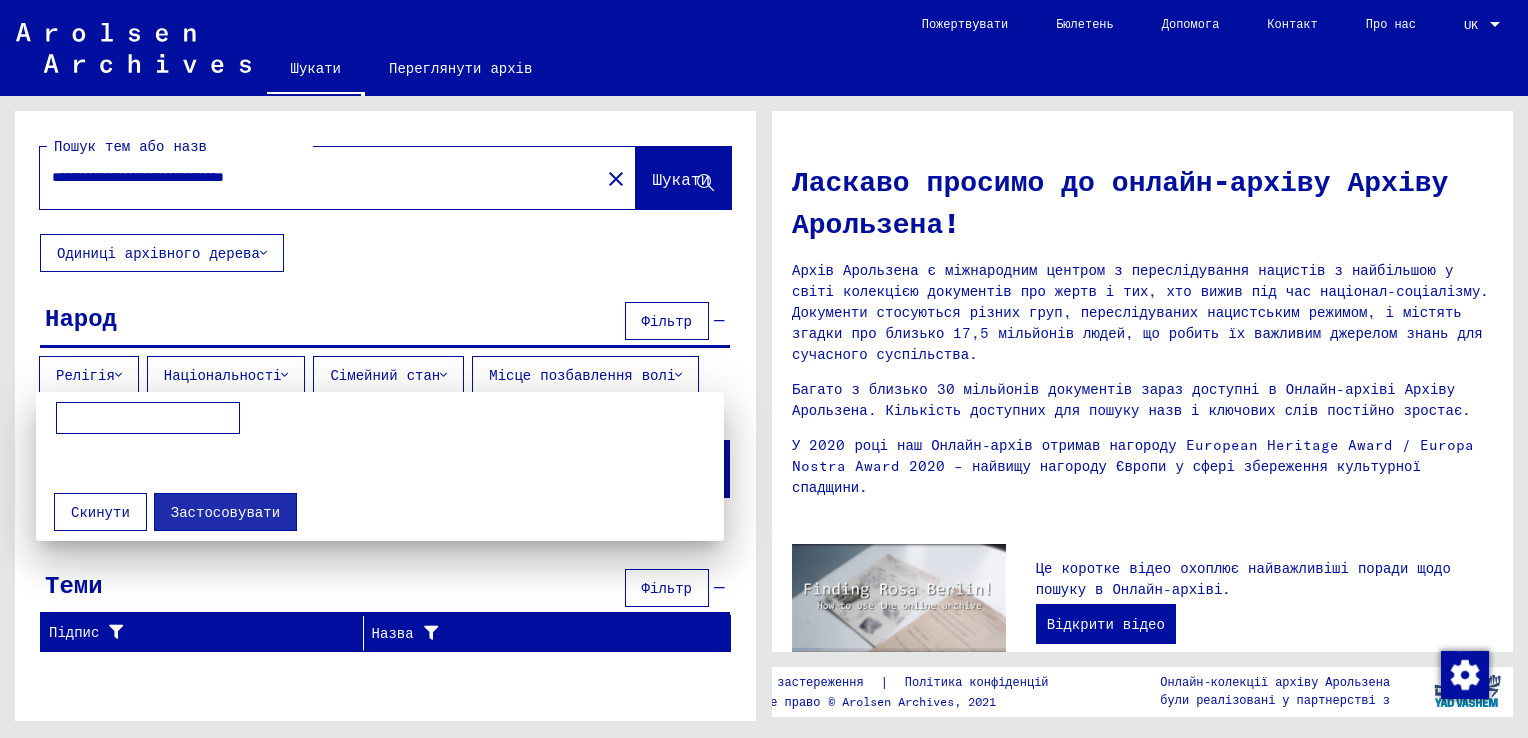 click at bounding box center (764, 369) 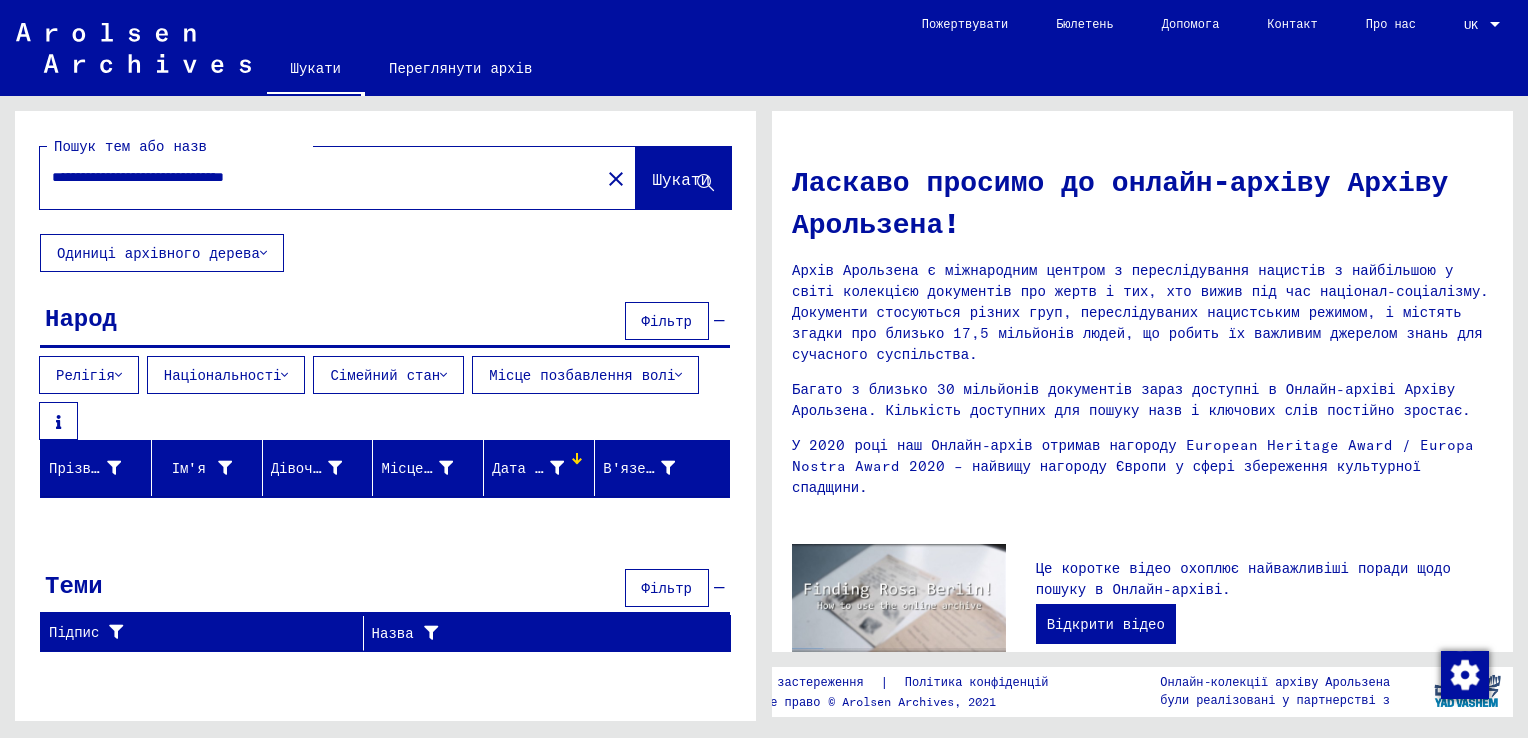 click at bounding box center [443, 375] 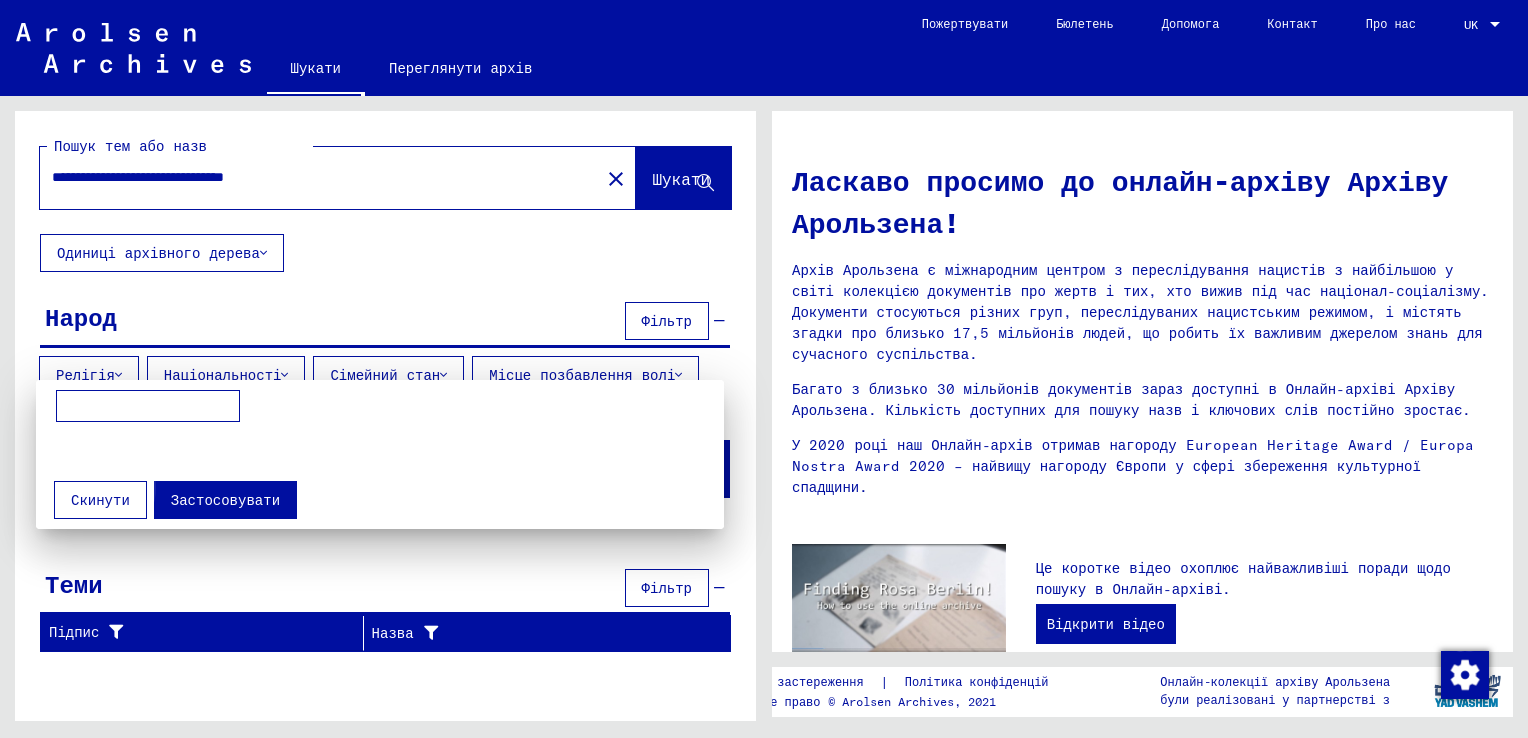 click on "Застосовувати" at bounding box center [225, 500] 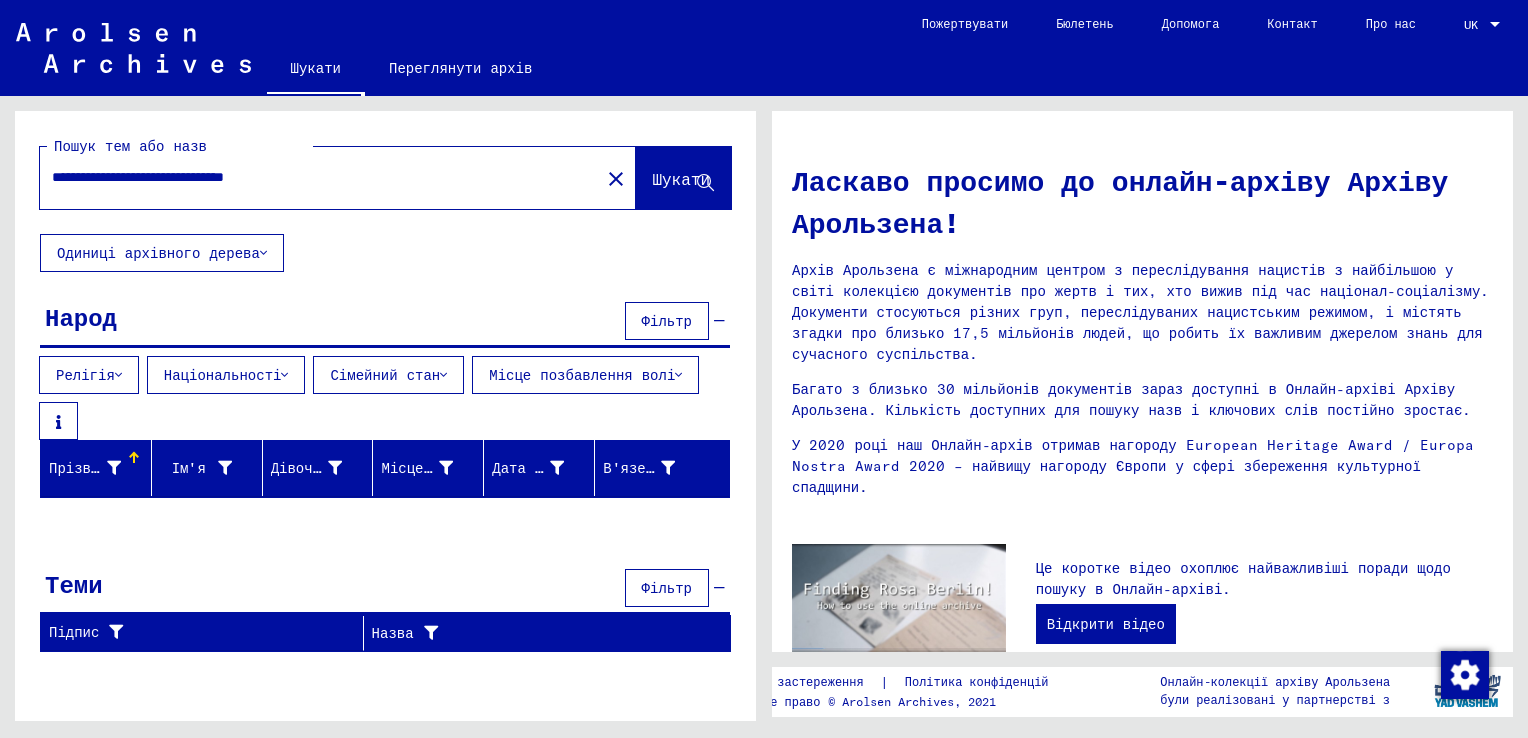 click on "Одиниці архівного дерева" 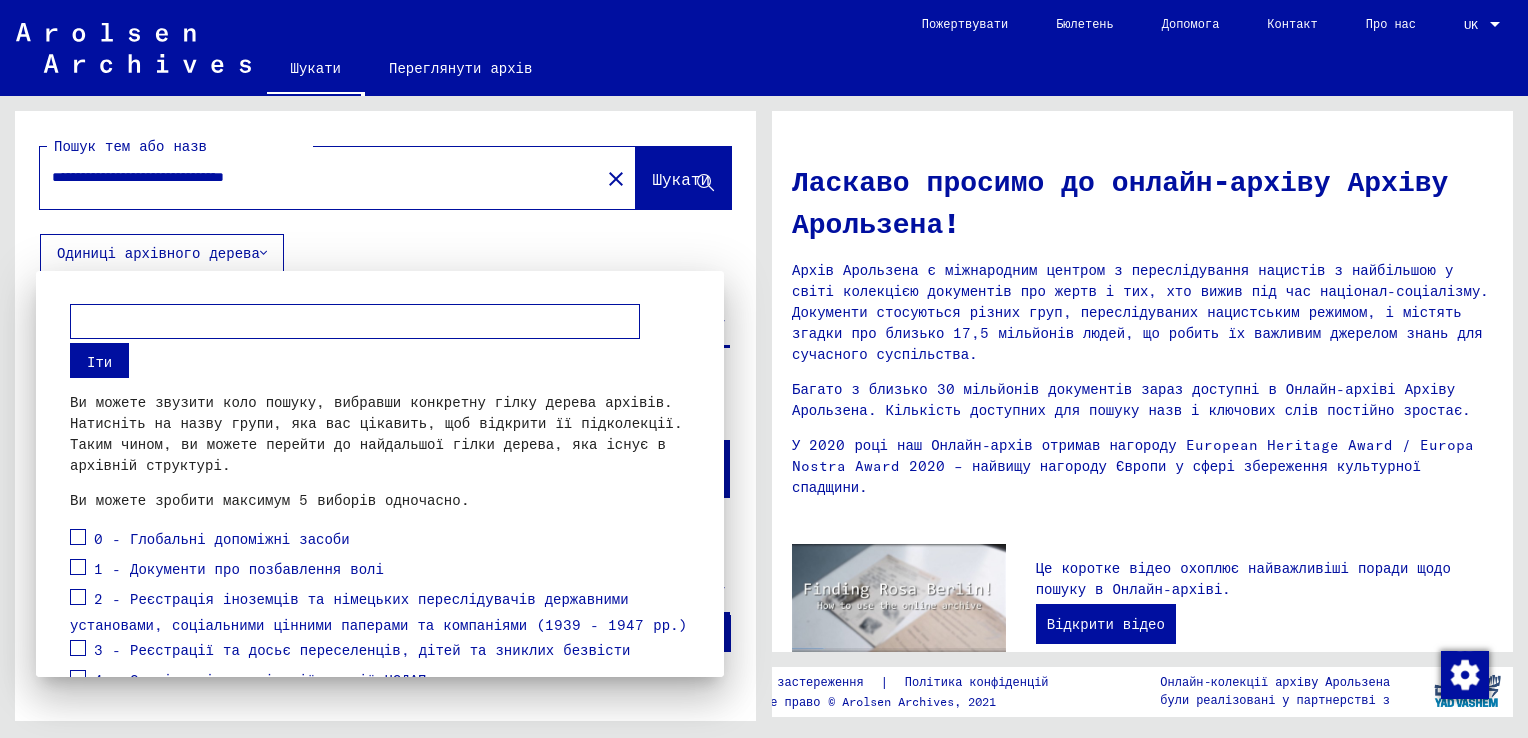 click on "You can narrow down your search by selecting a specific branch of the archive tree. Click on the name of the group that interests you to open its sub-collections. This way, you can navigate to the furthest branch of the tree that exists in the archive structure. You can make a maximum of 5 selections at a time. 0 - Global Finding Aids 1 - Documents on imprisonment 2 - Registration of foreigners and German persecutors by state authorities, social securities and companies (1939 - 1947) 3 - Registrations and files of displaced persons, children and missing persons" at bounding box center [380, 586] 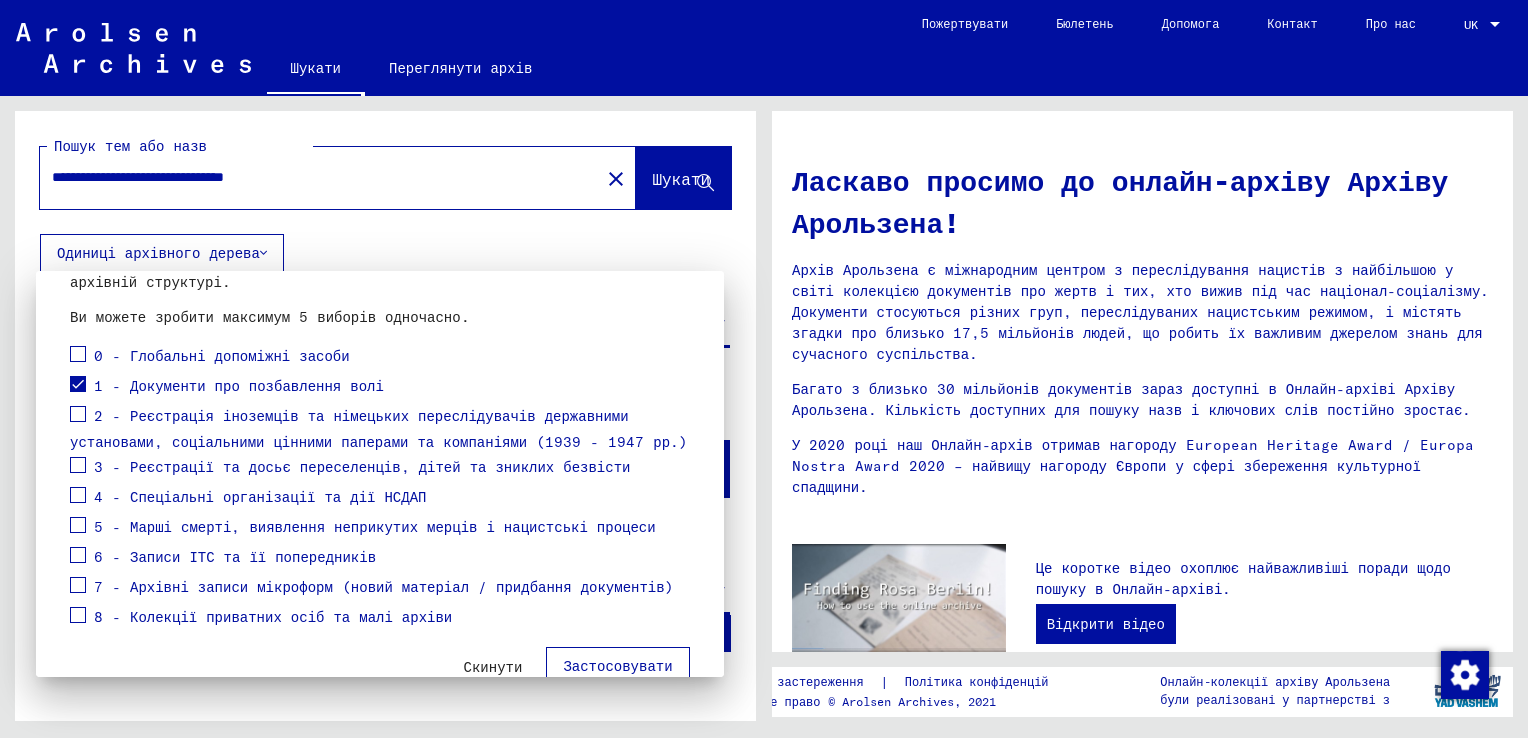 scroll, scrollTop: 200, scrollLeft: 0, axis: vertical 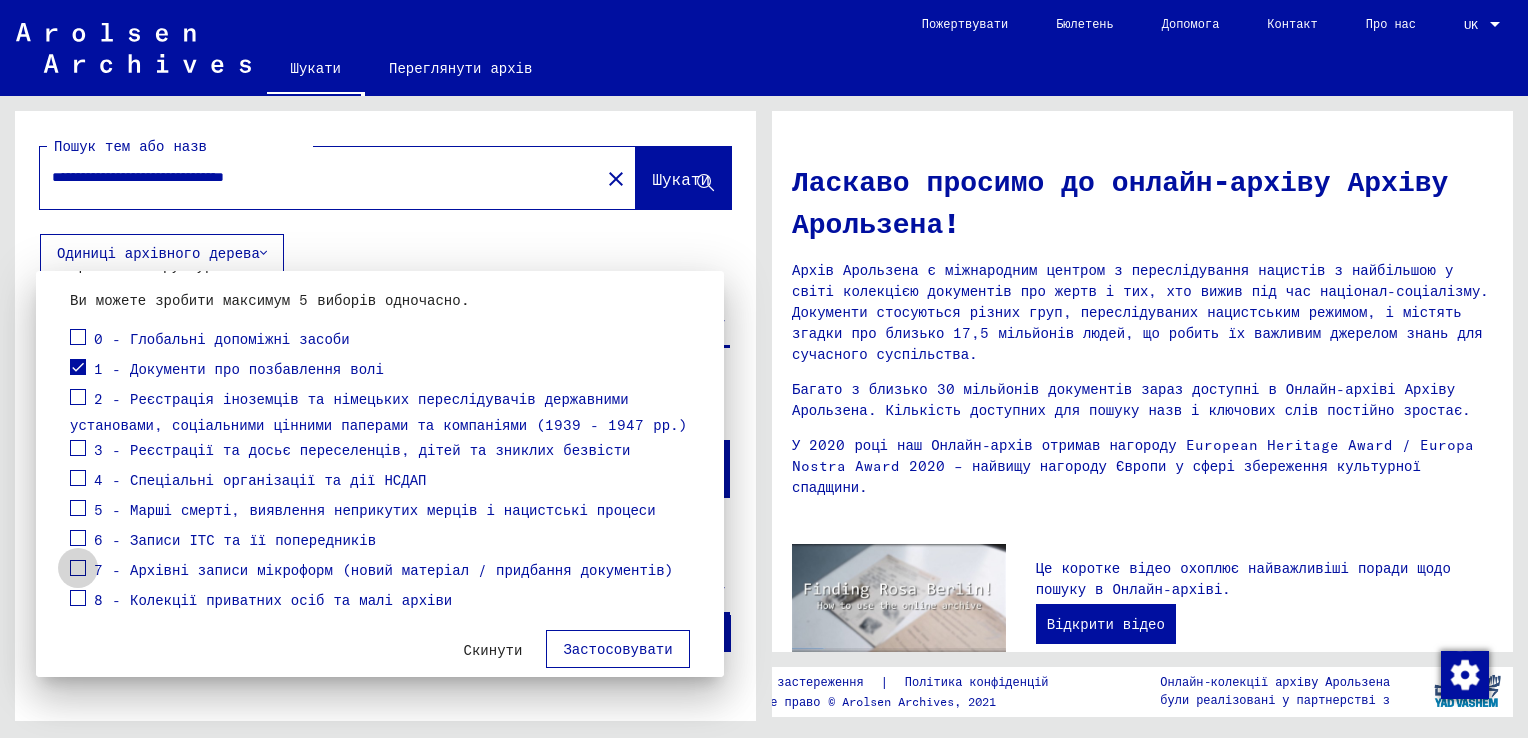 click at bounding box center (78, 568) 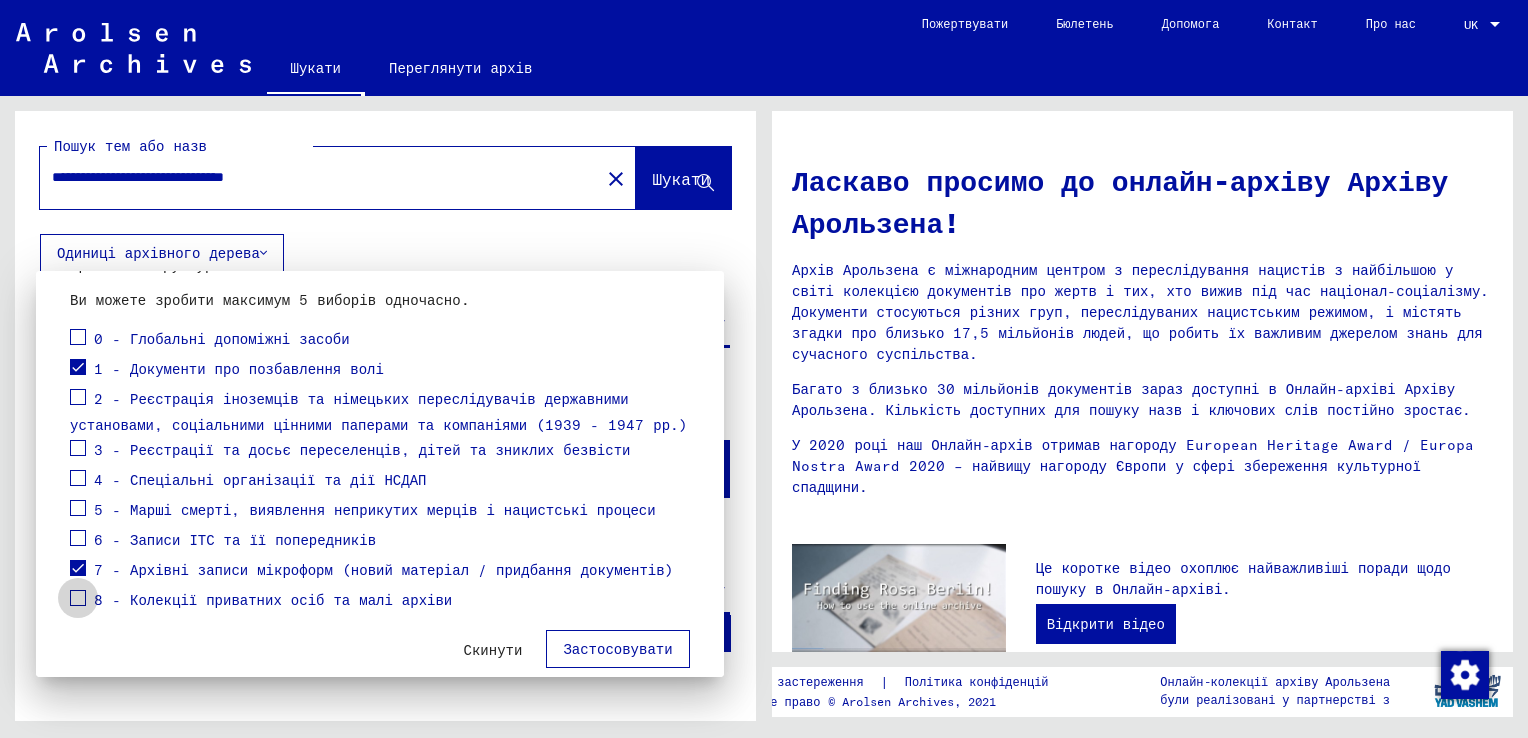 click at bounding box center (78, 598) 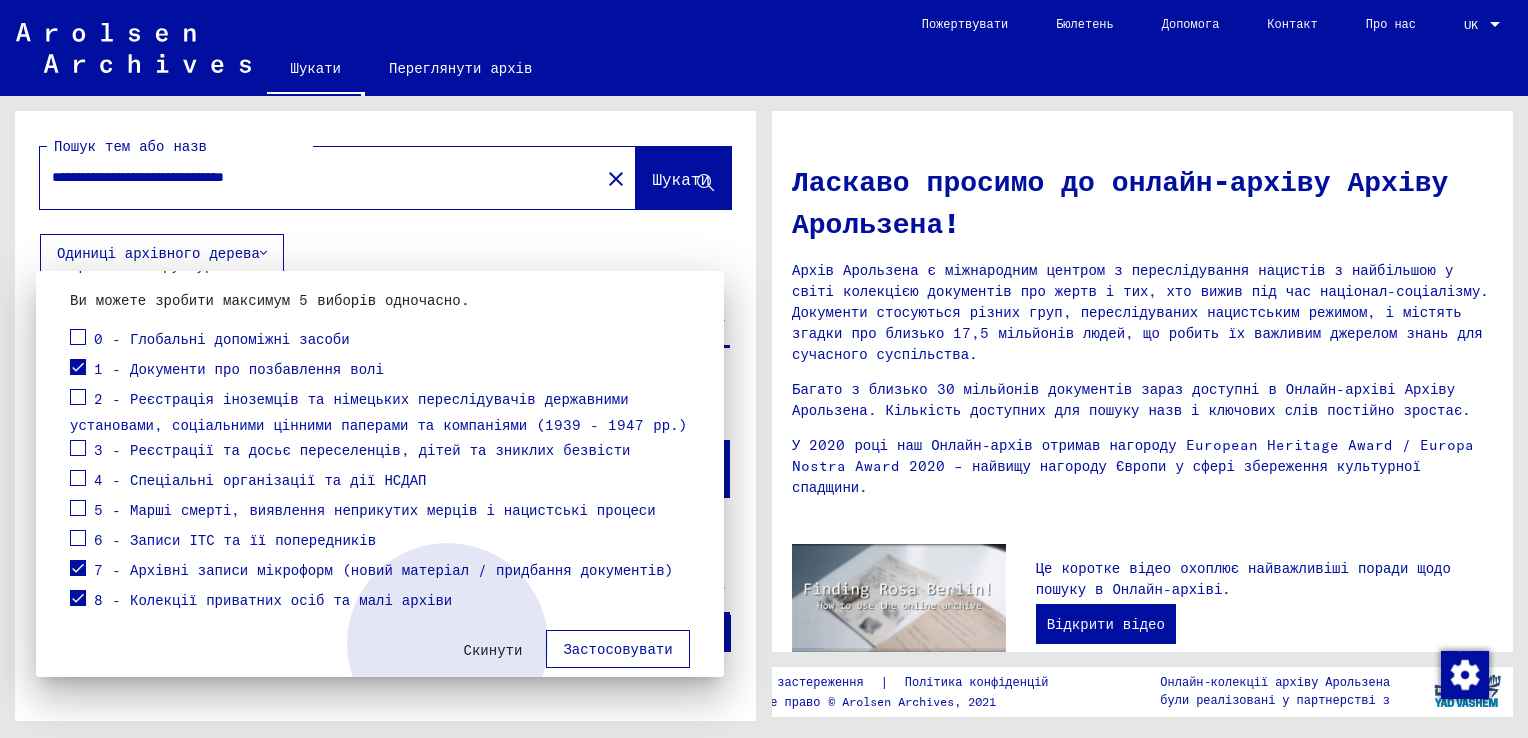 click on "Застосовувати" at bounding box center (617, 649) 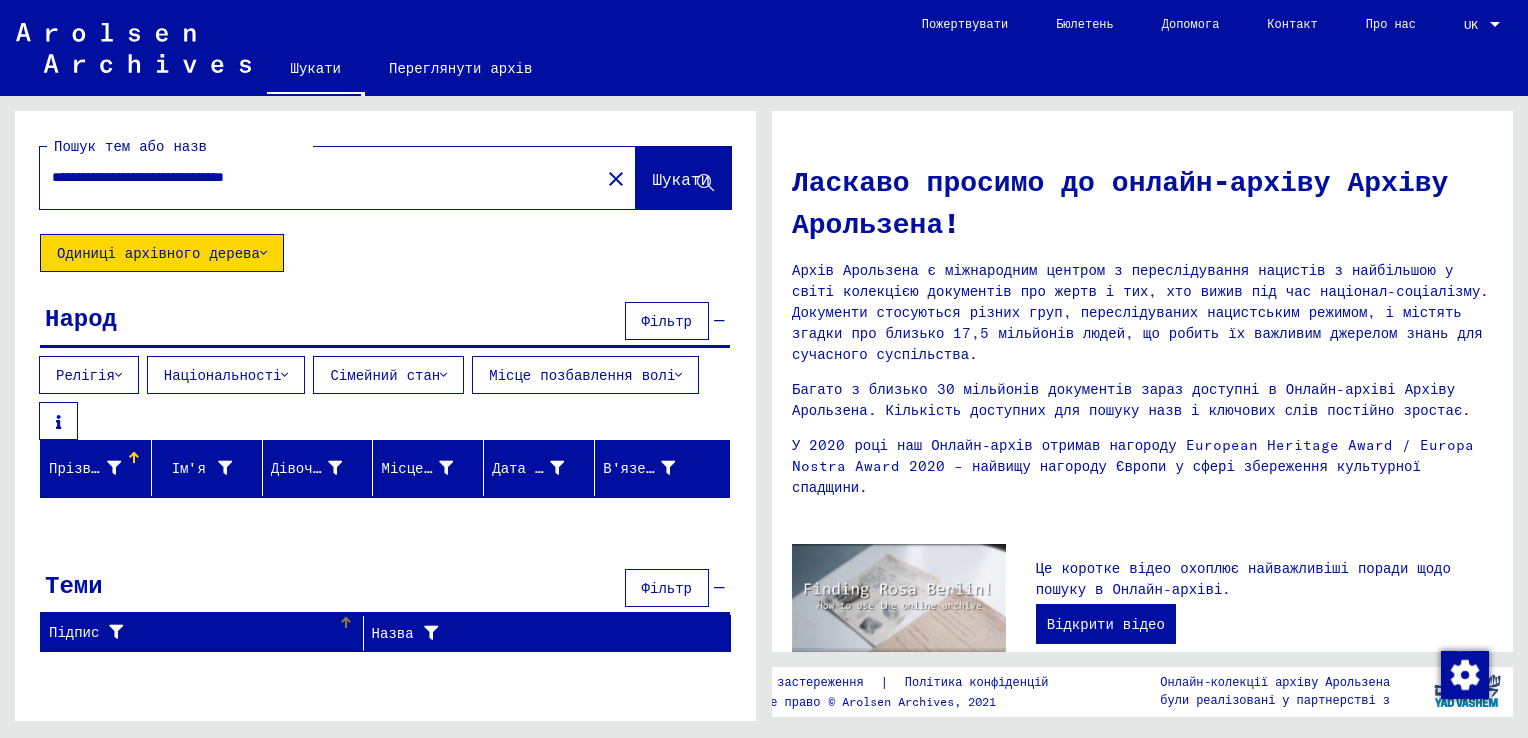click at bounding box center [346, 623] 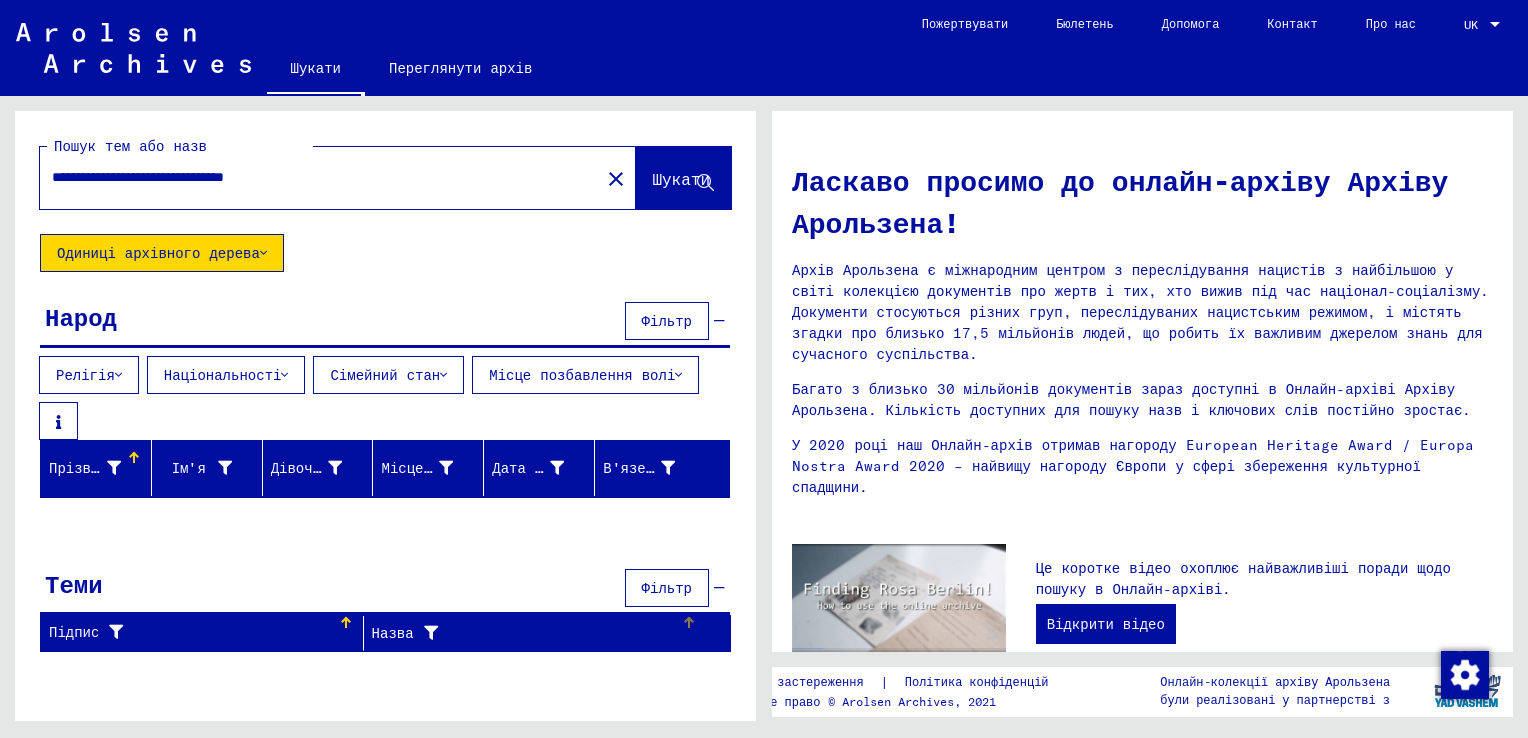 click on "Назва" at bounding box center (526, 633) 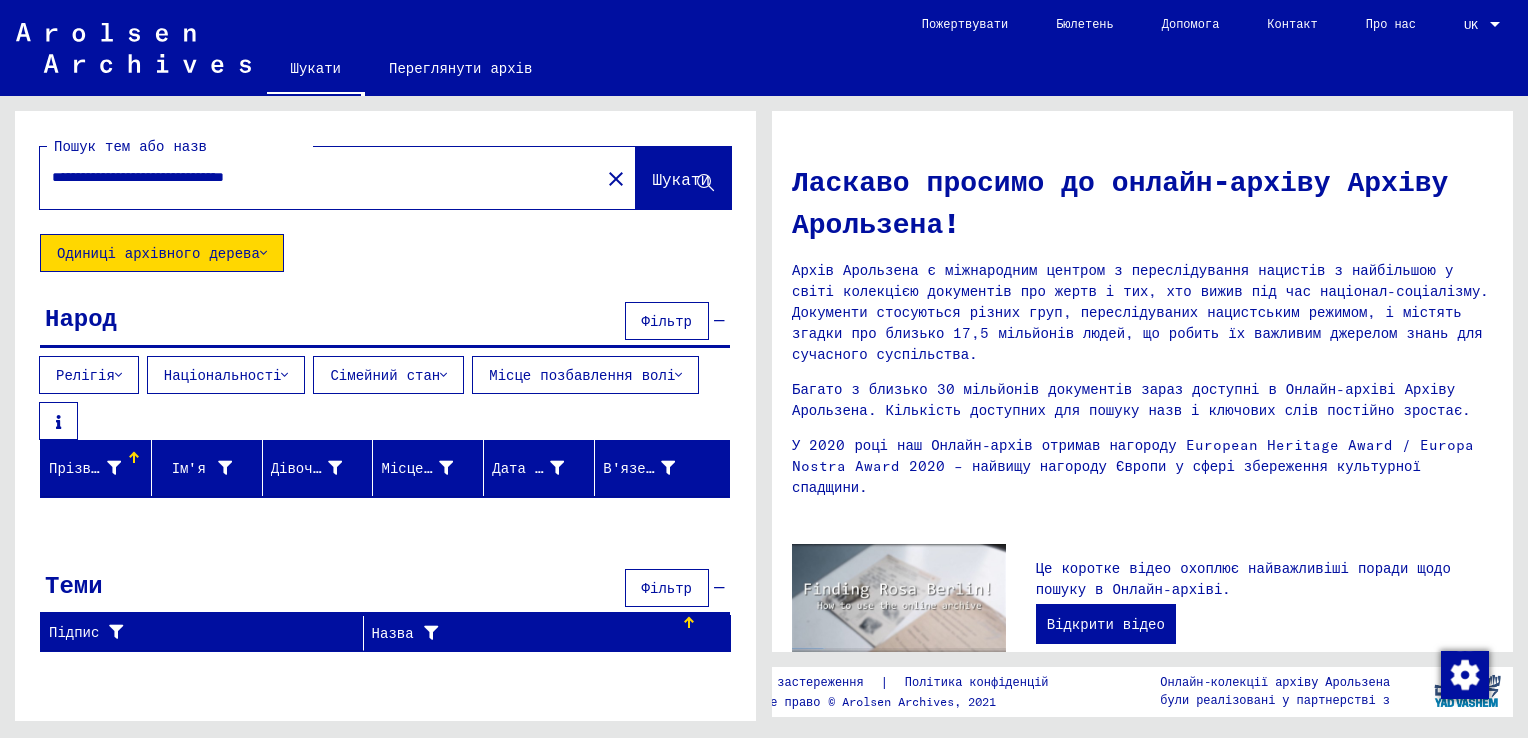 click on "**********" at bounding box center (314, 177) 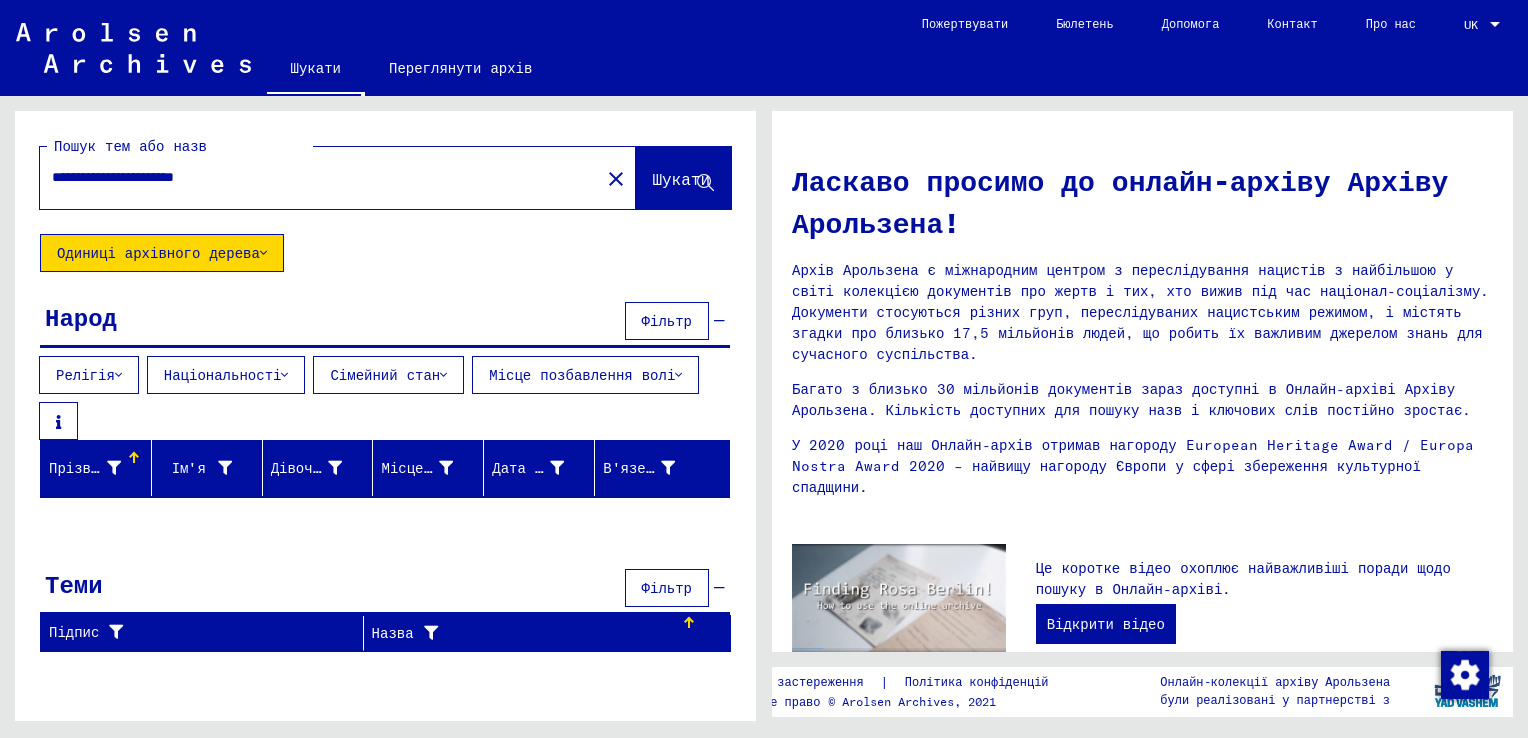 click on "**********" at bounding box center (314, 177) 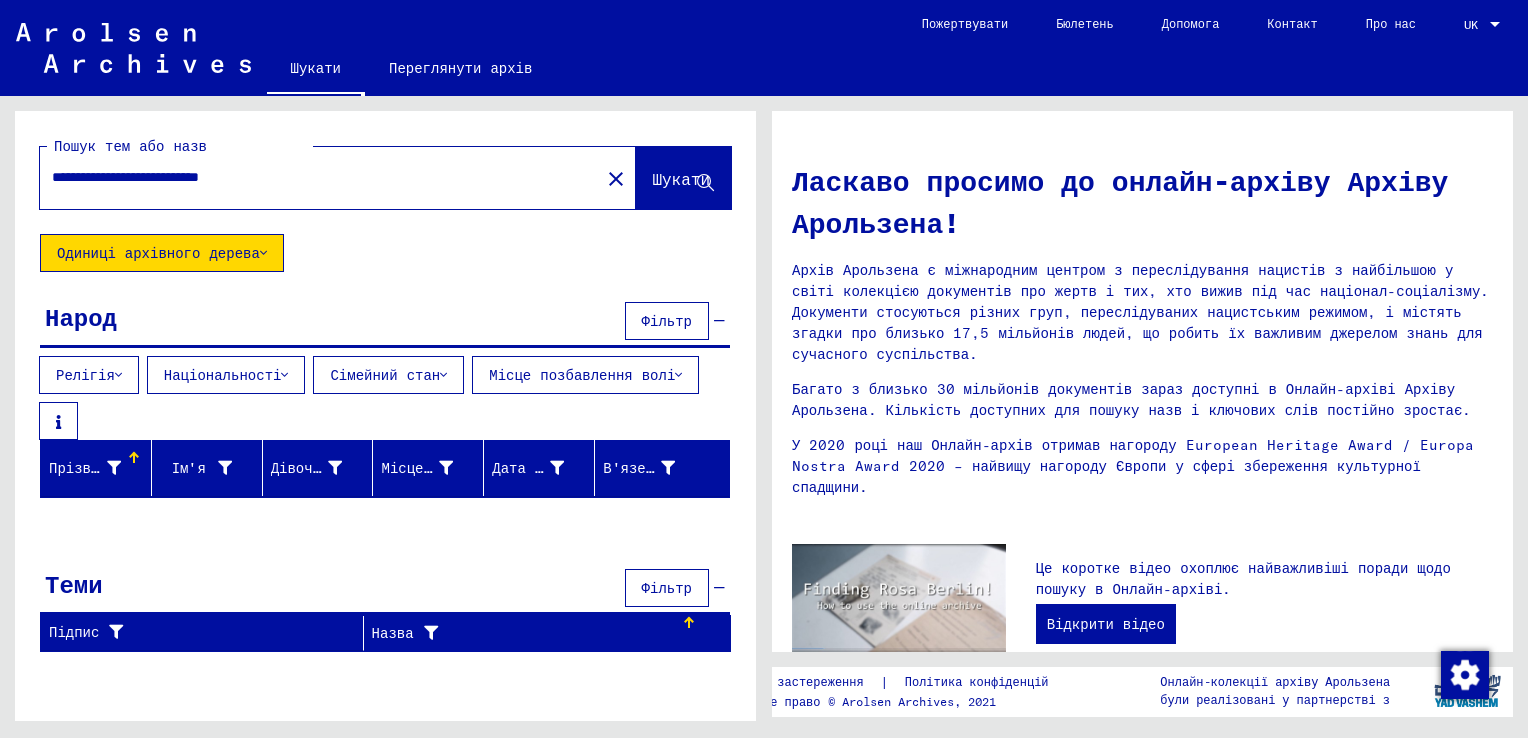 click on "**********" at bounding box center (314, 177) 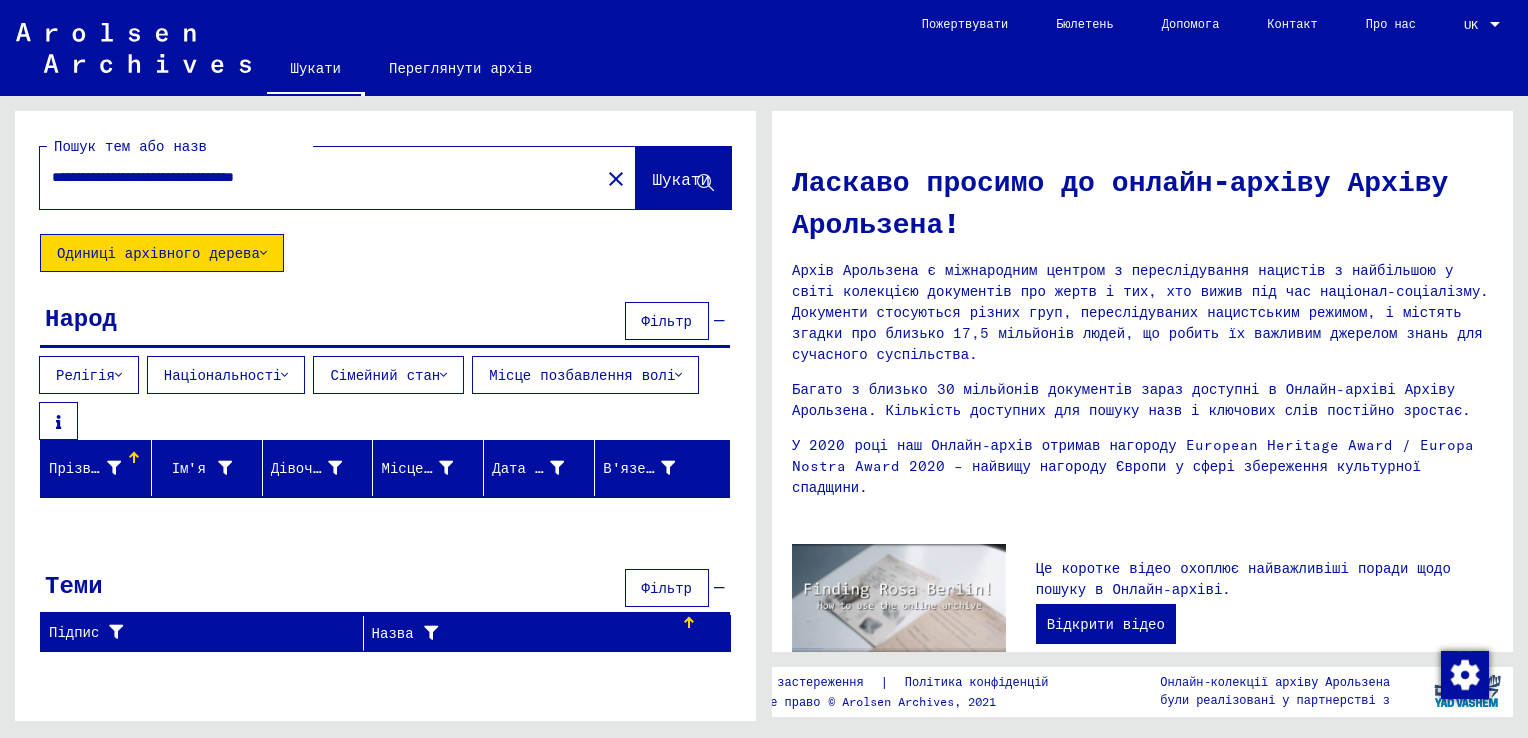 type on "**********" 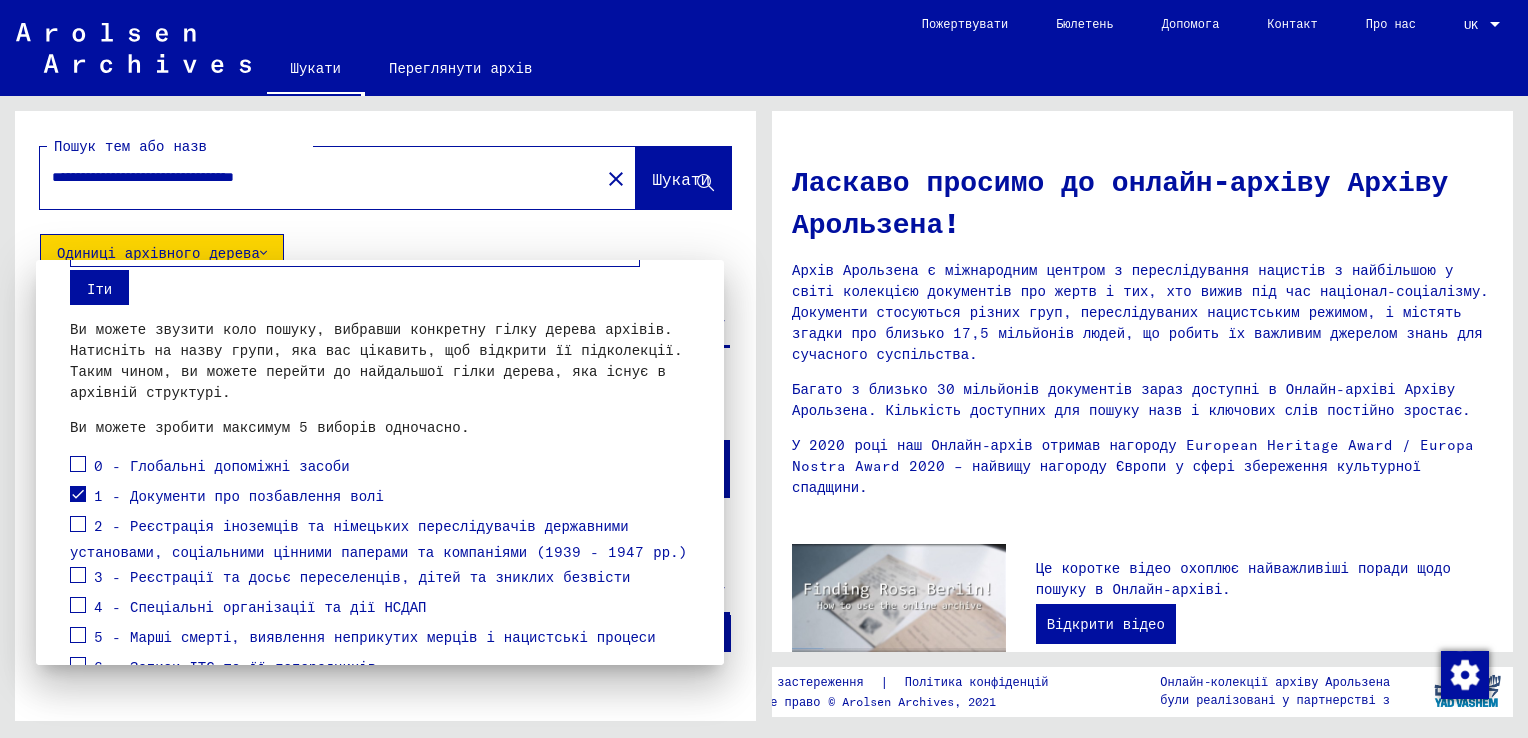 scroll, scrollTop: 0, scrollLeft: 0, axis: both 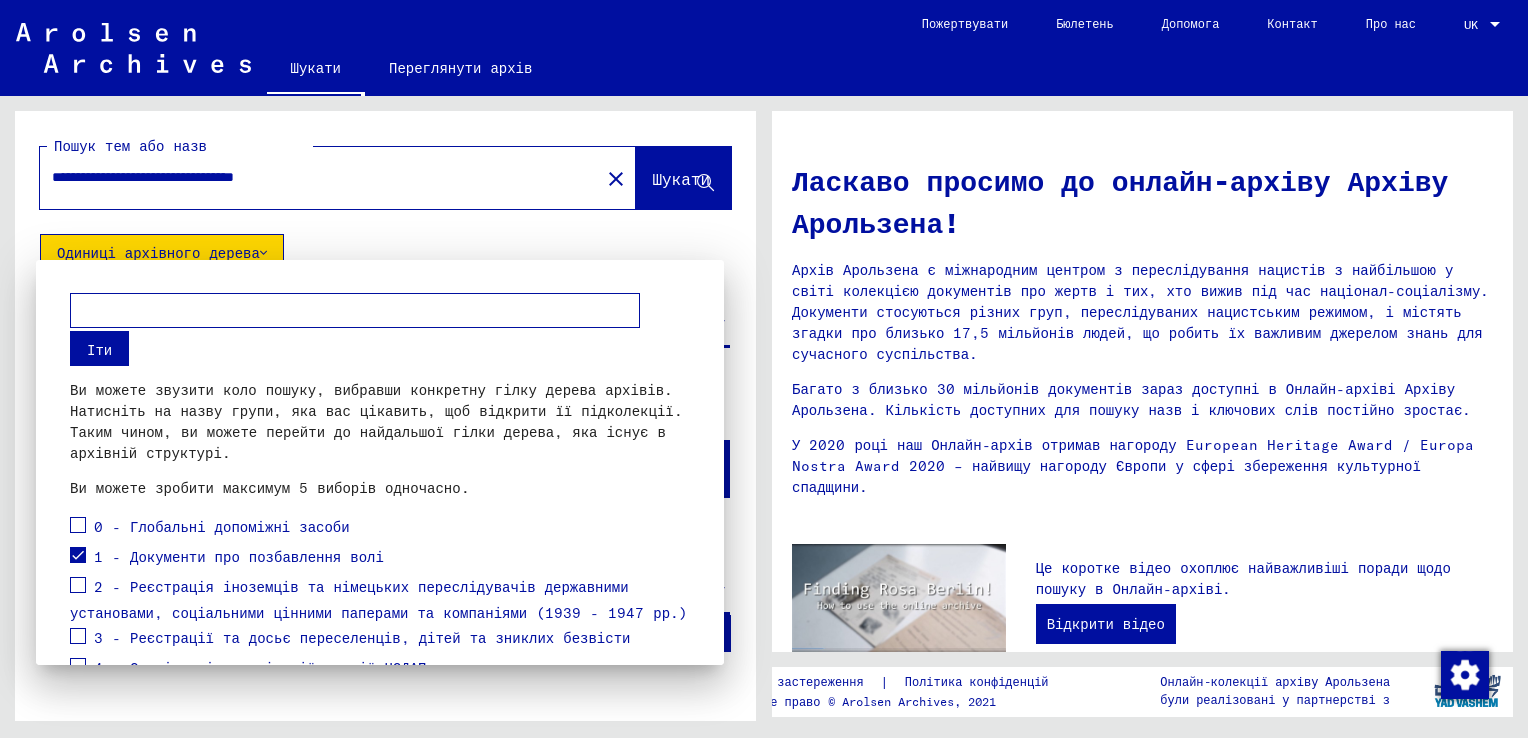 click at bounding box center (355, 310) 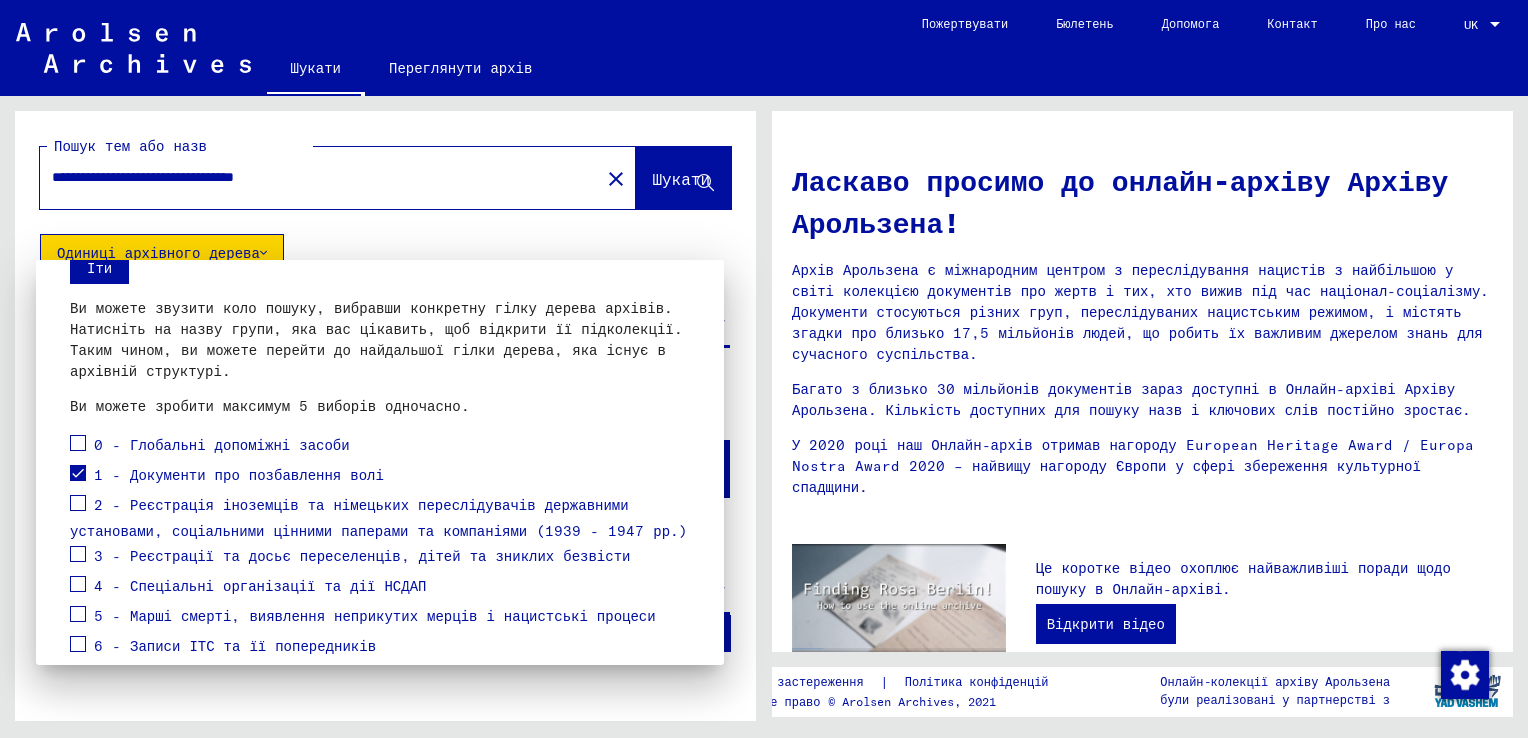 scroll, scrollTop: 224, scrollLeft: 0, axis: vertical 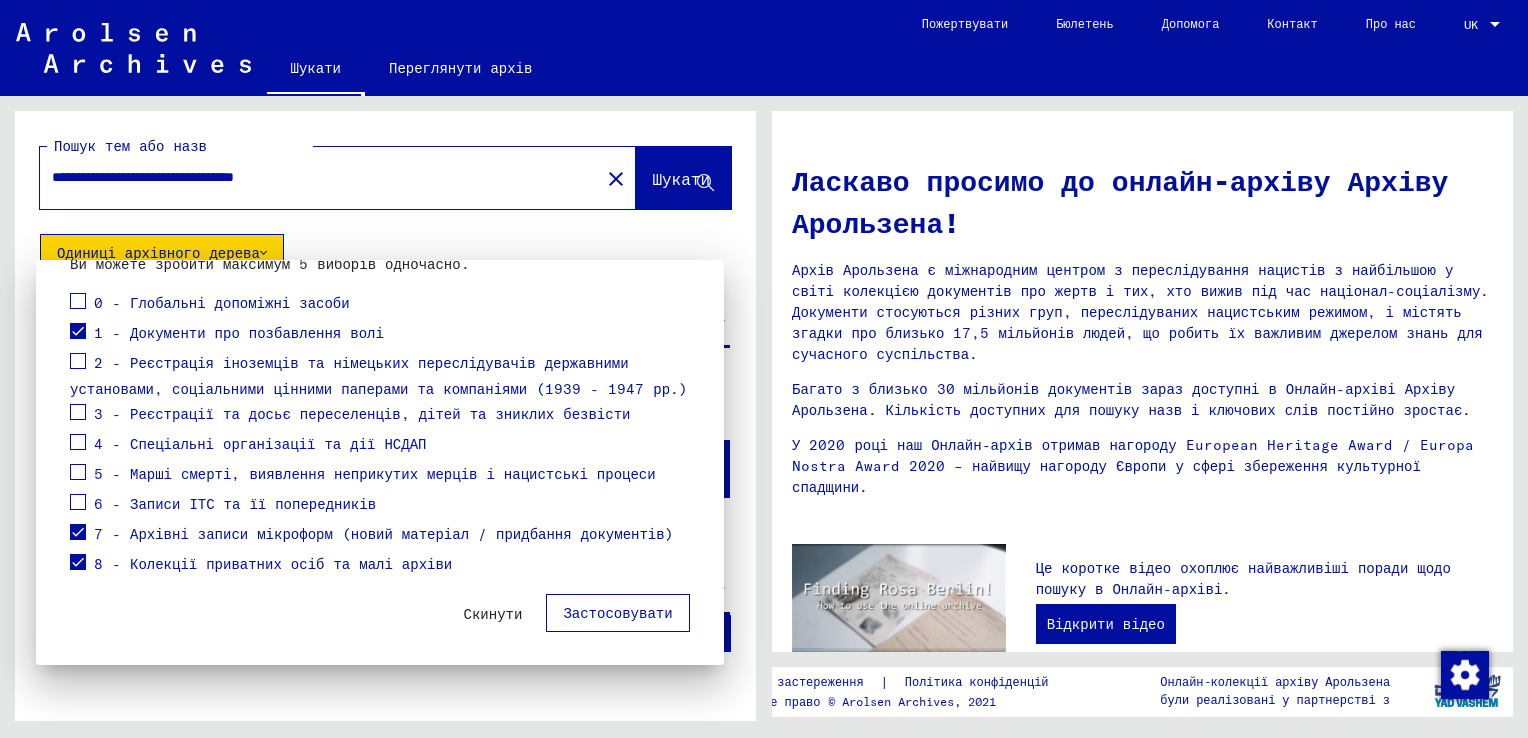 click on "Застосовувати" at bounding box center [617, 613] 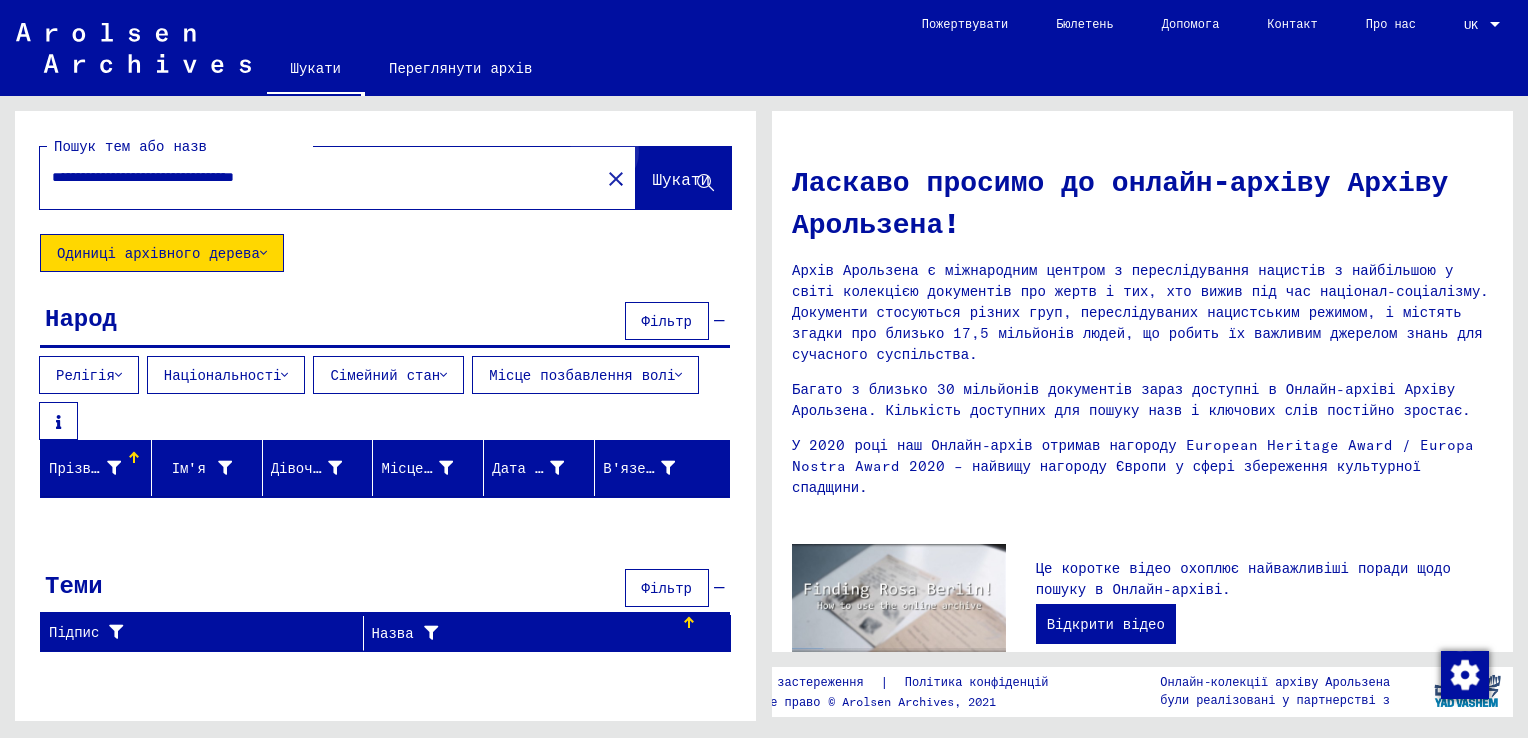 click on "Шукати" 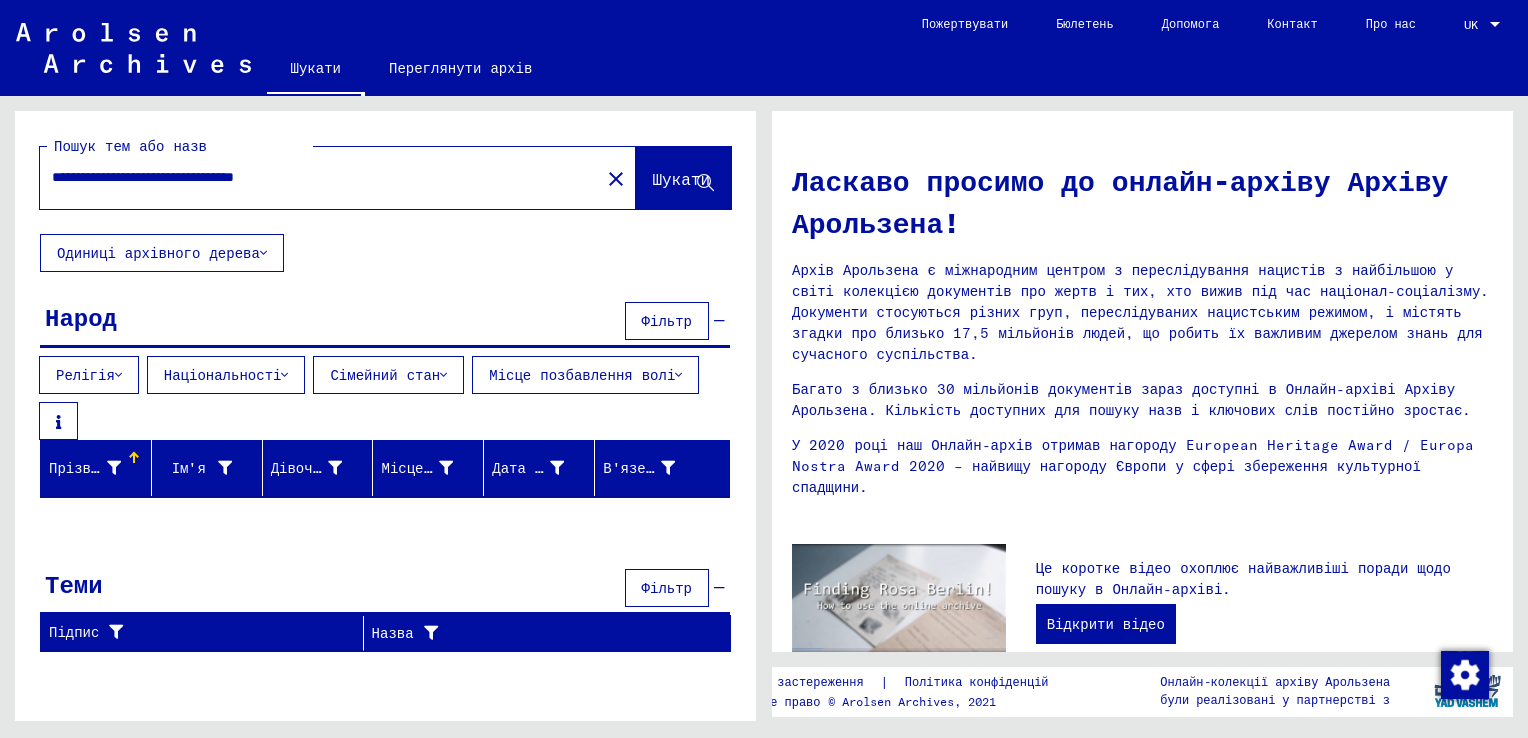click on "Прізвище" at bounding box center (82, 468) 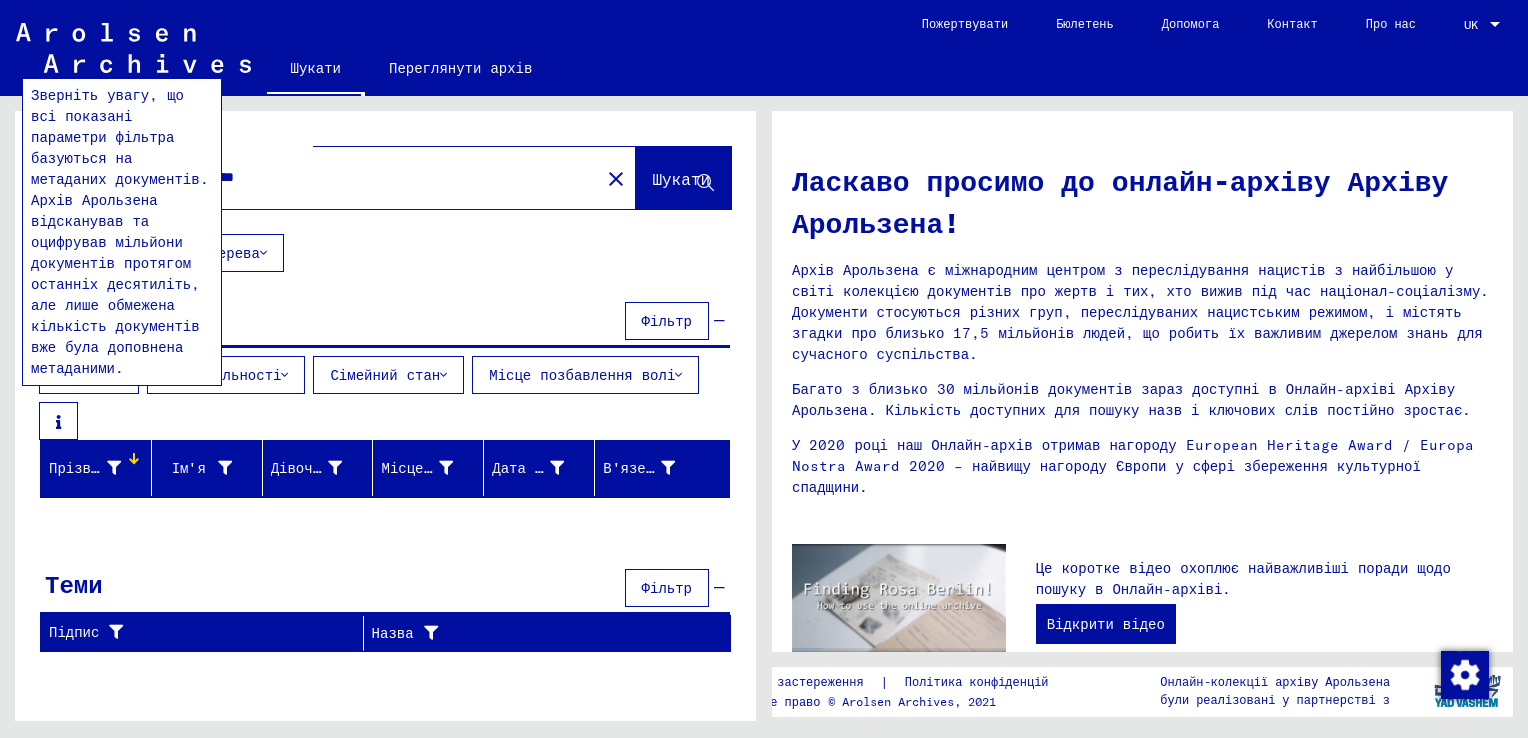click at bounding box center (58, 422) 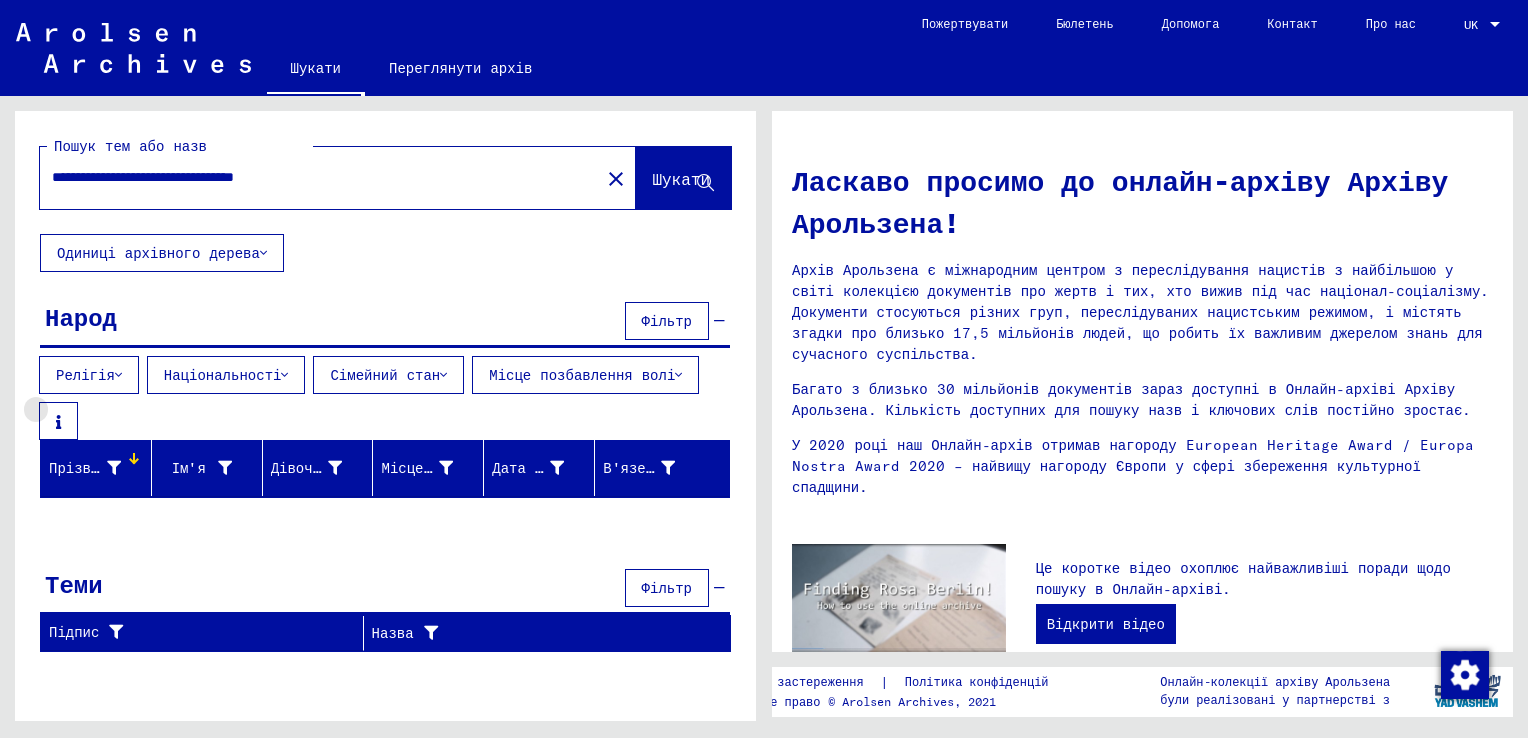 click at bounding box center [58, 422] 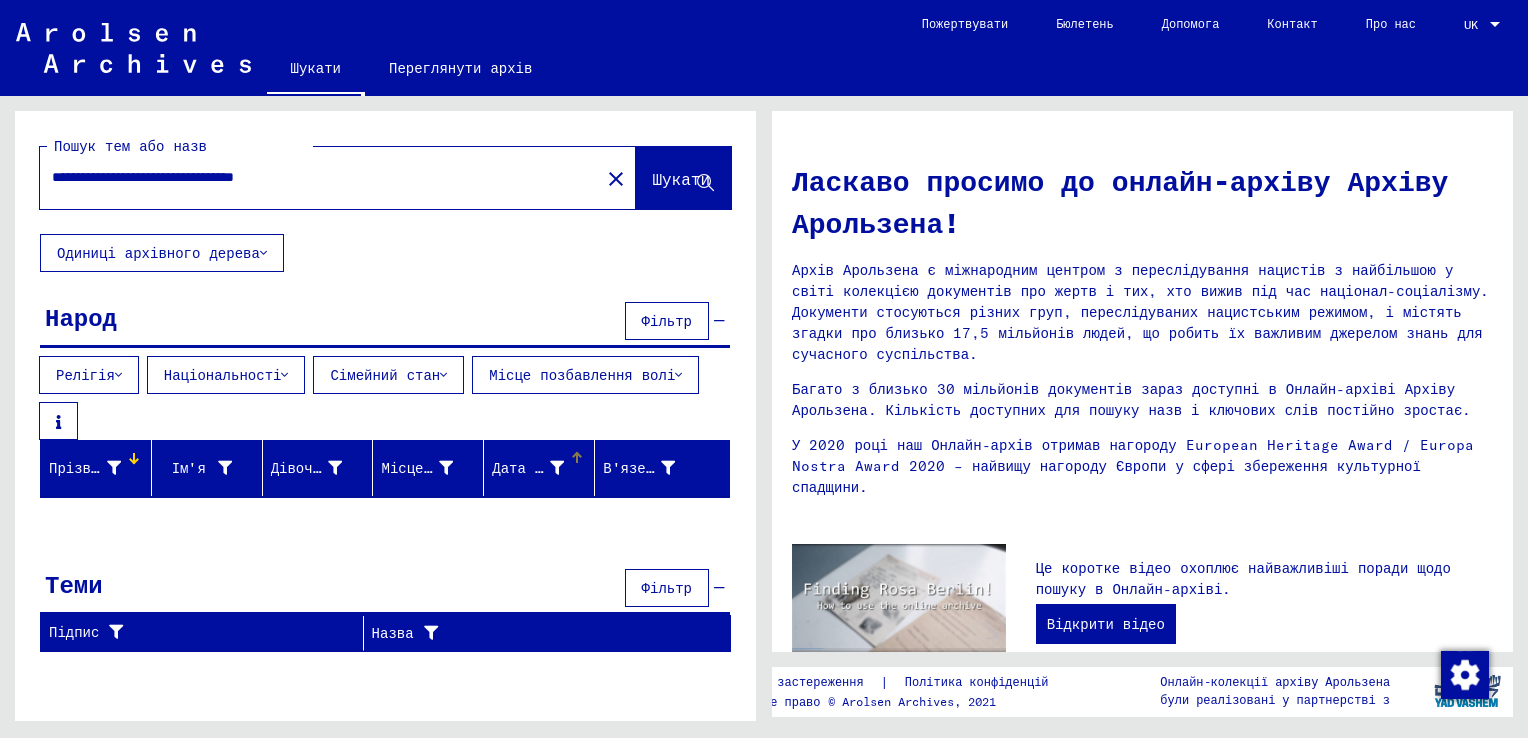 click on "Дата народження" at bounding box center (555, 468) 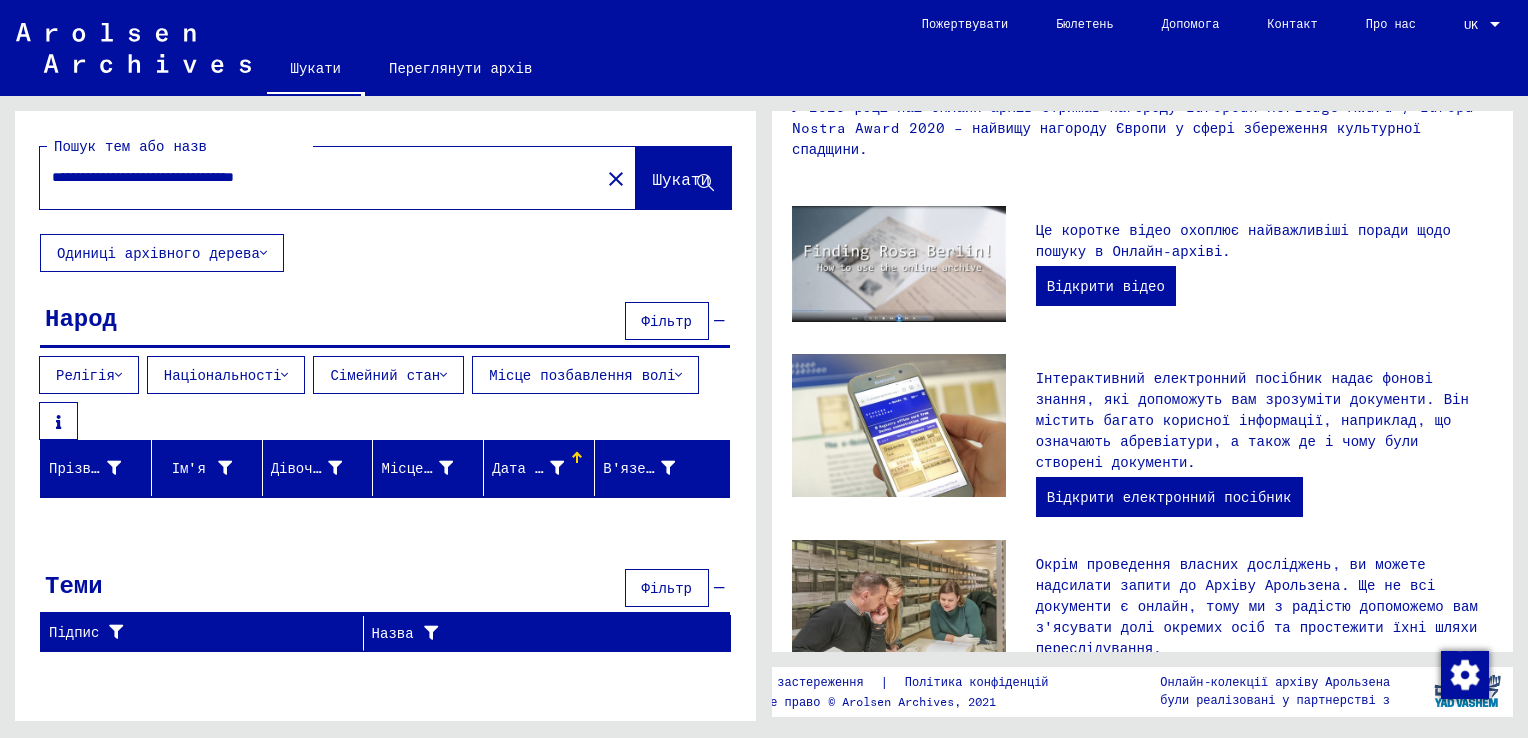 scroll, scrollTop: 238, scrollLeft: 0, axis: vertical 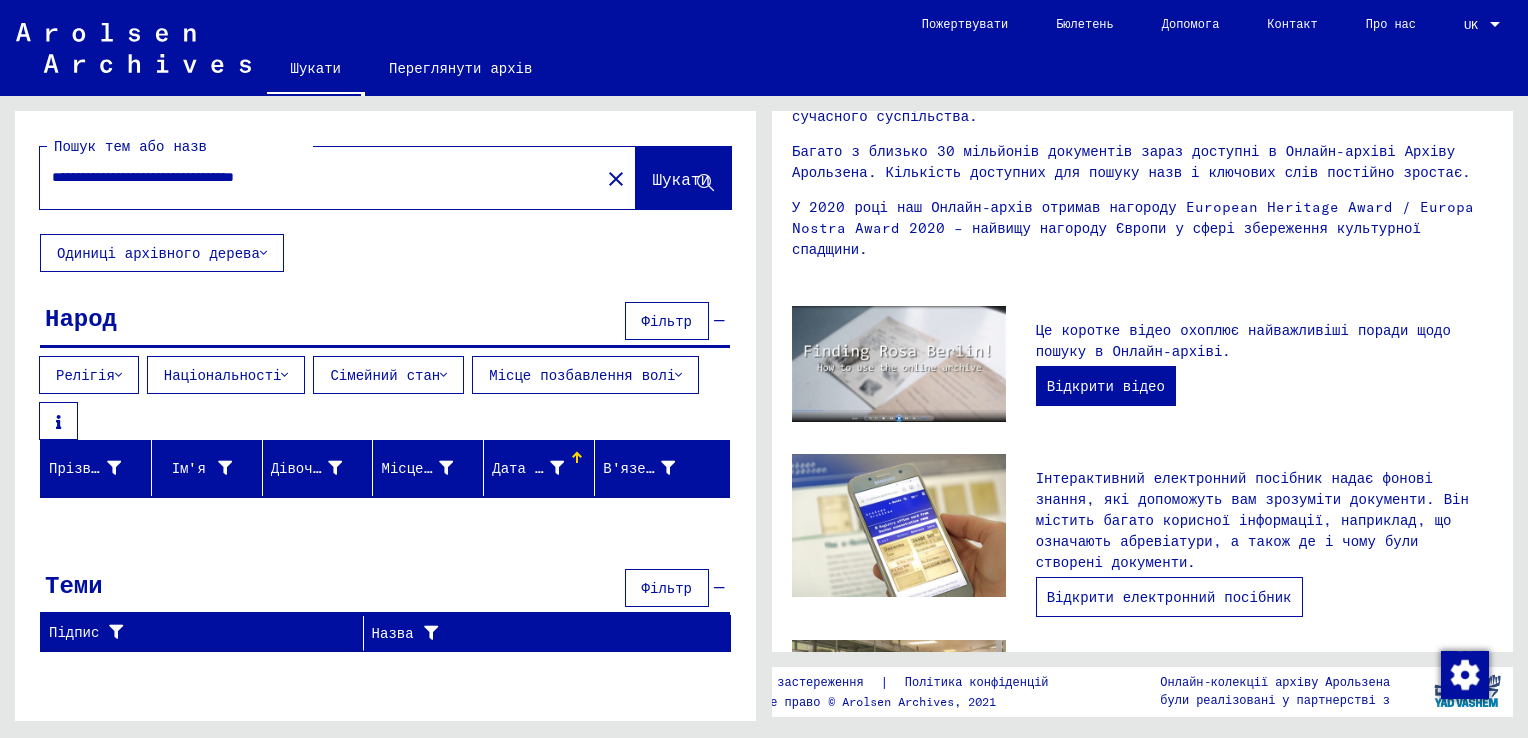click on "Відкрити електронний посібник" at bounding box center (1169, 597) 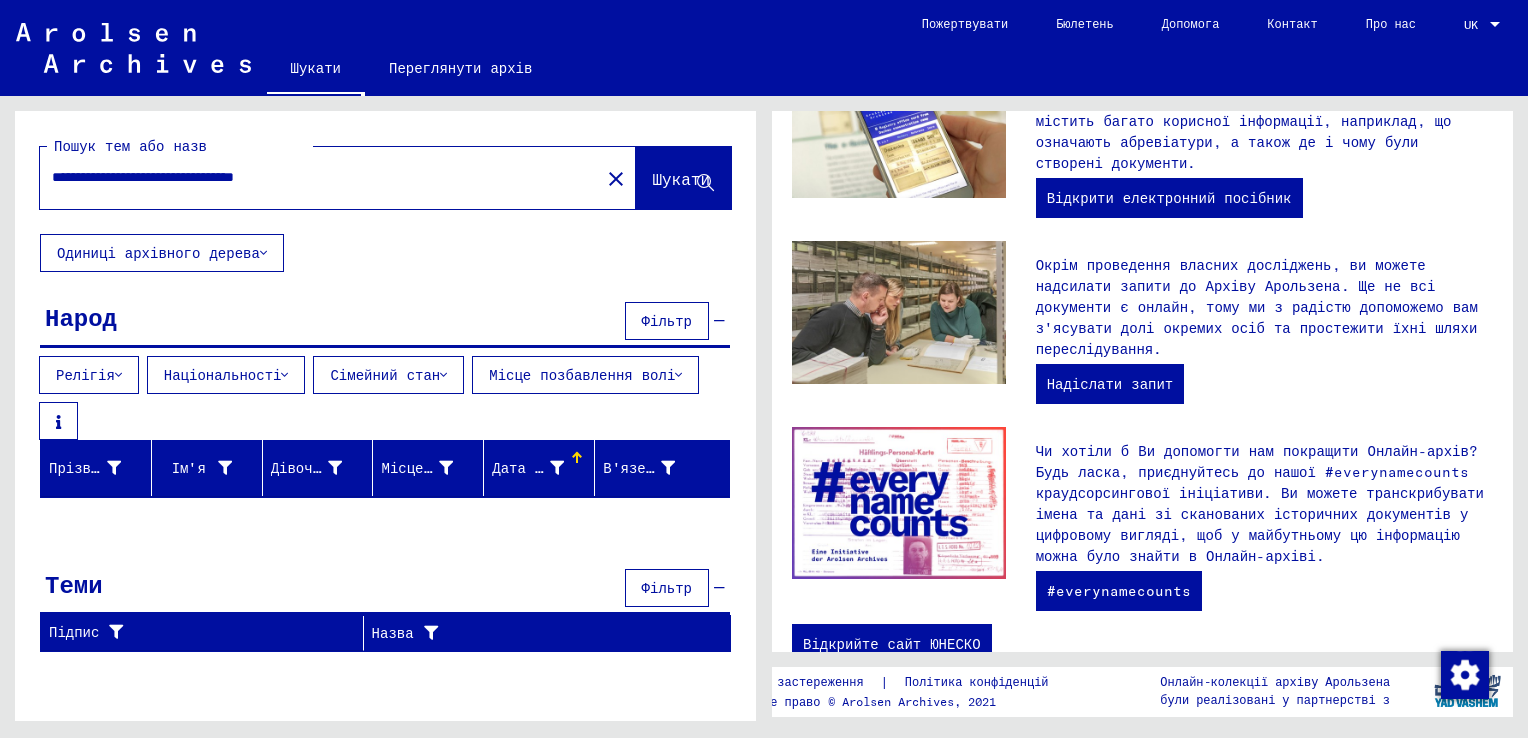 scroll, scrollTop: 638, scrollLeft: 0, axis: vertical 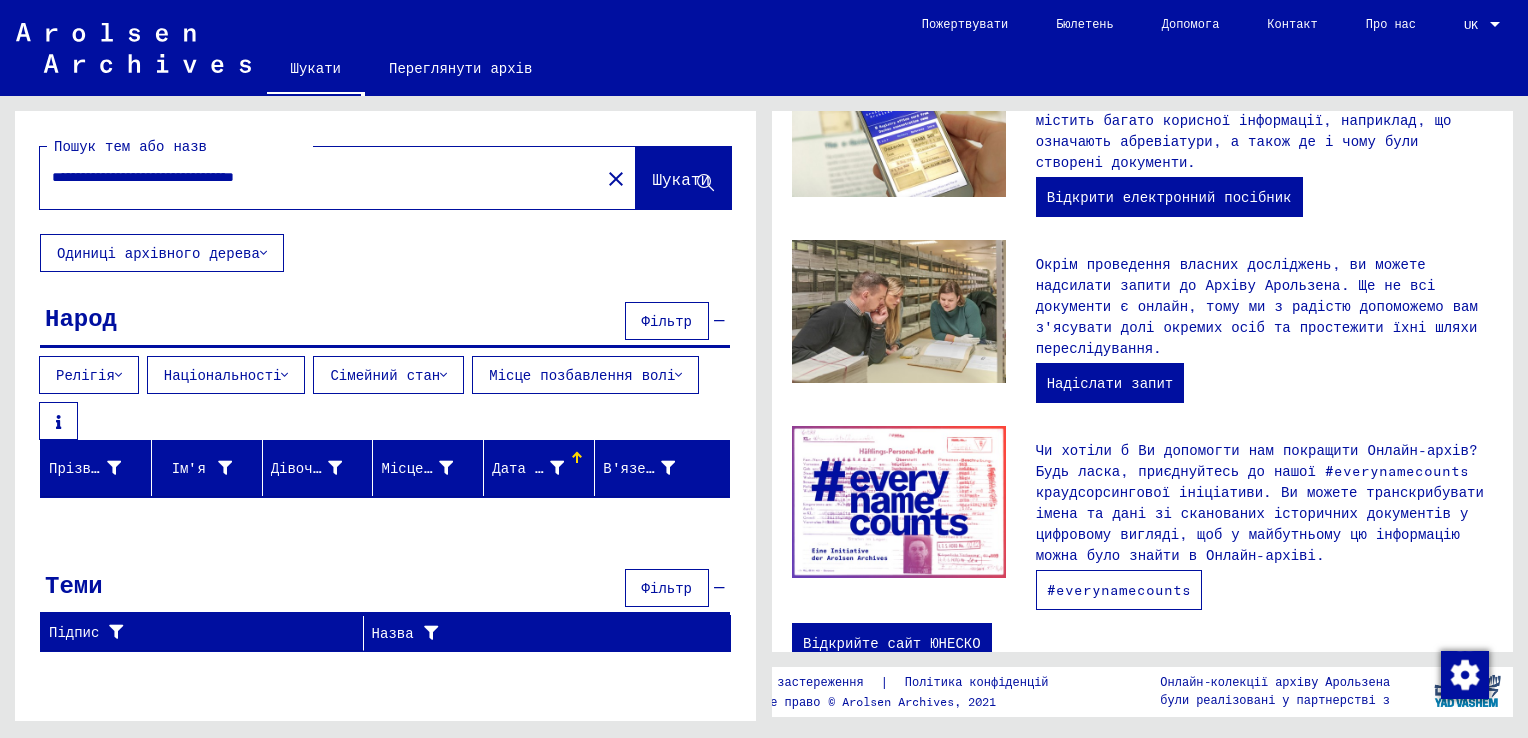 click on "#everynamecounts" at bounding box center [1119, 590] 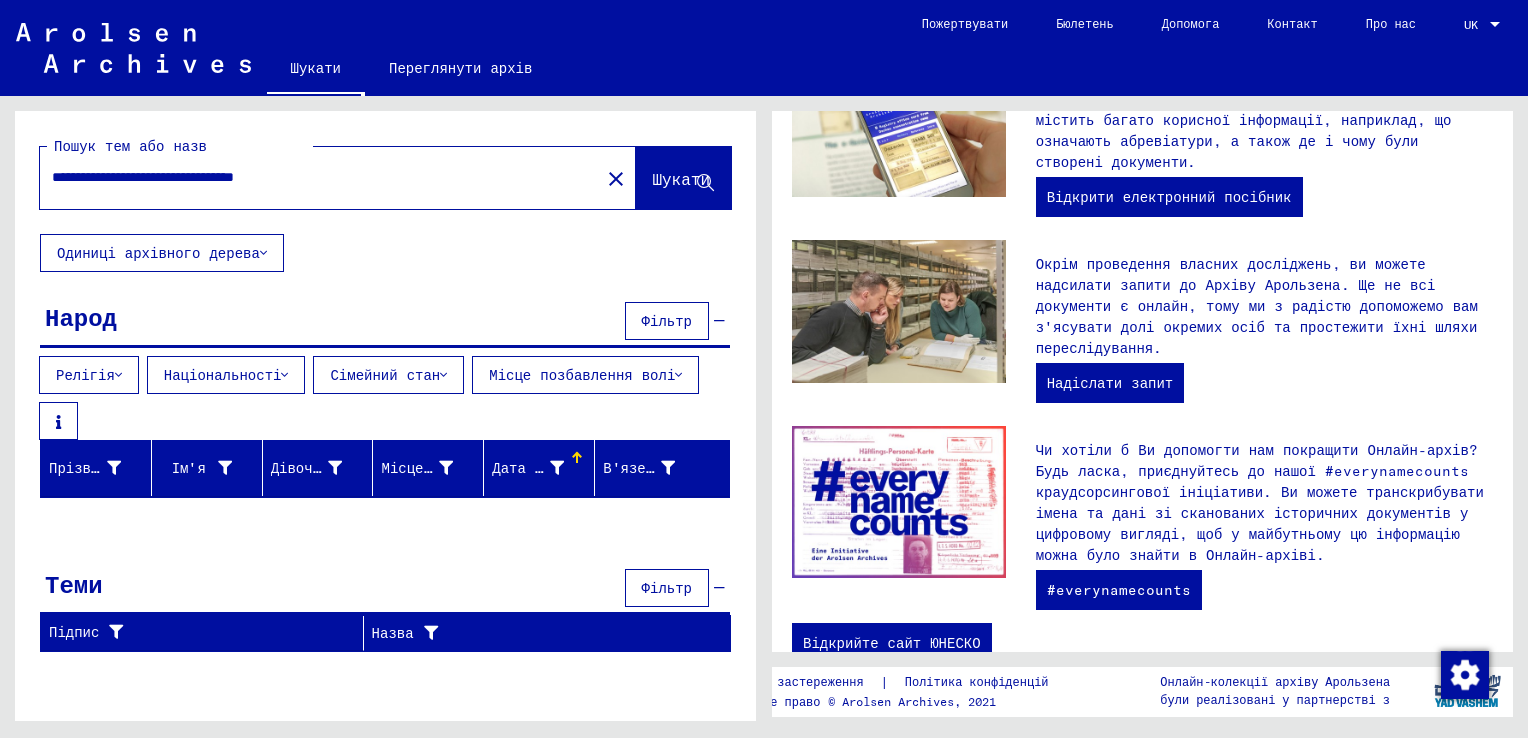 click on "**********" at bounding box center [314, 177] 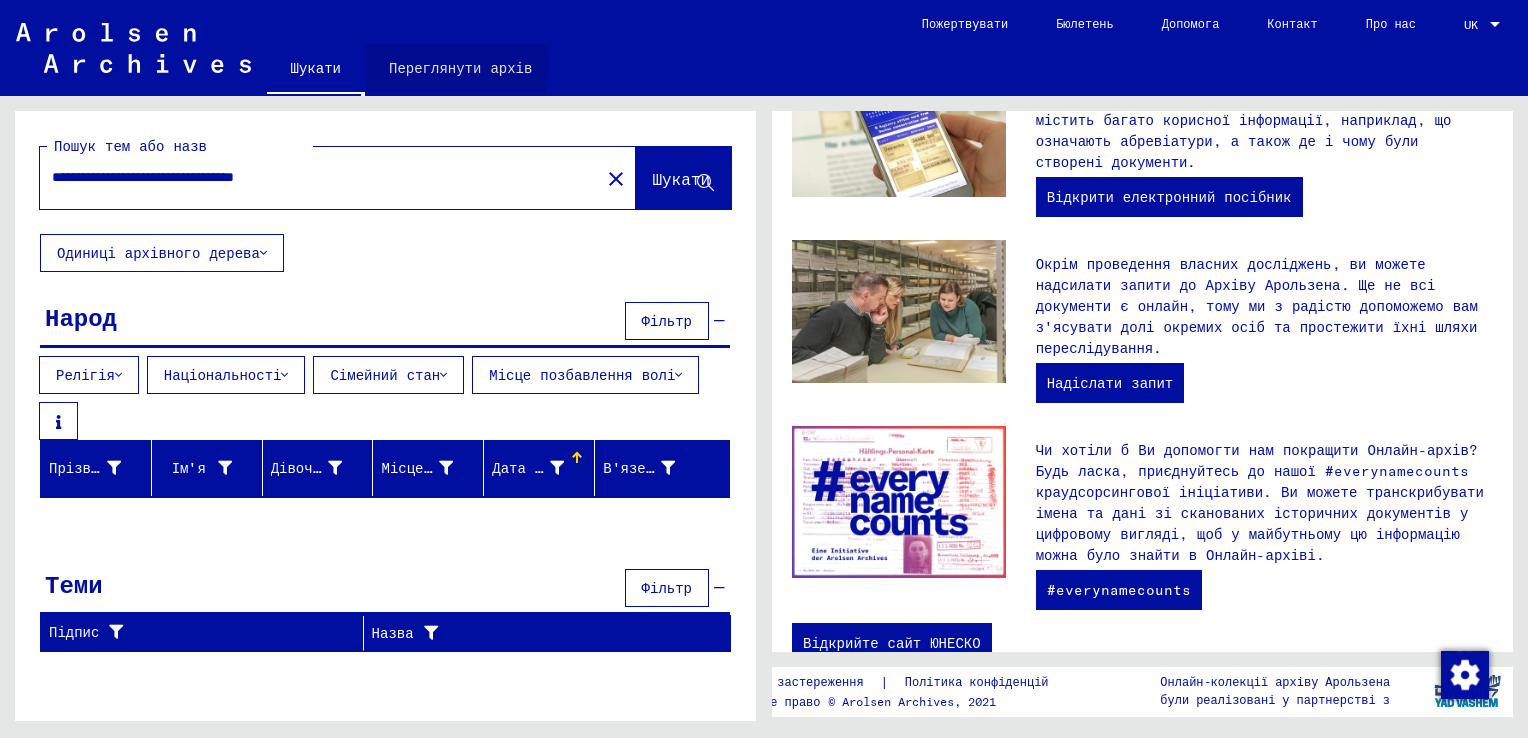 click on "Переглянути архів" 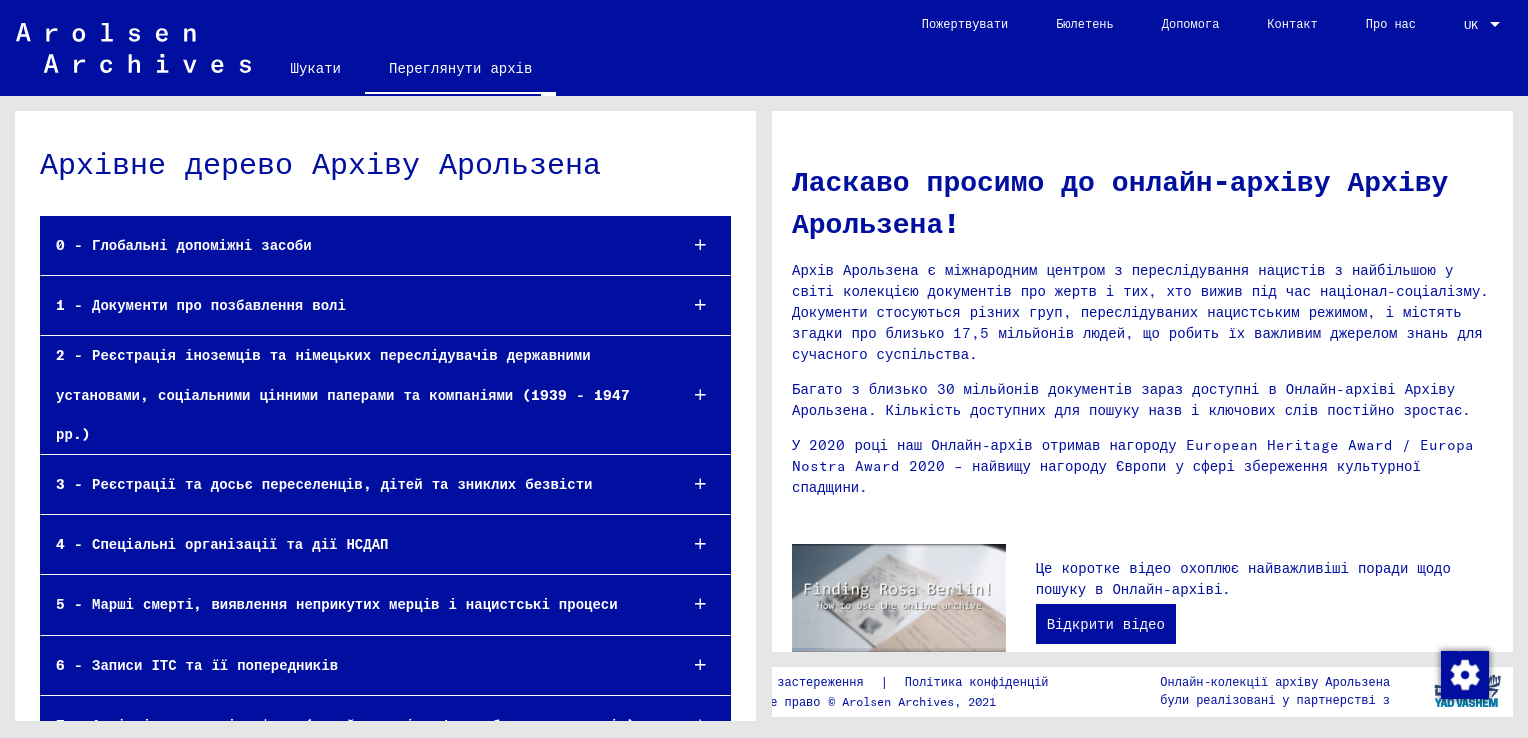 click on "0 - Глобальні допоміжні засоби" at bounding box center (351, 245) 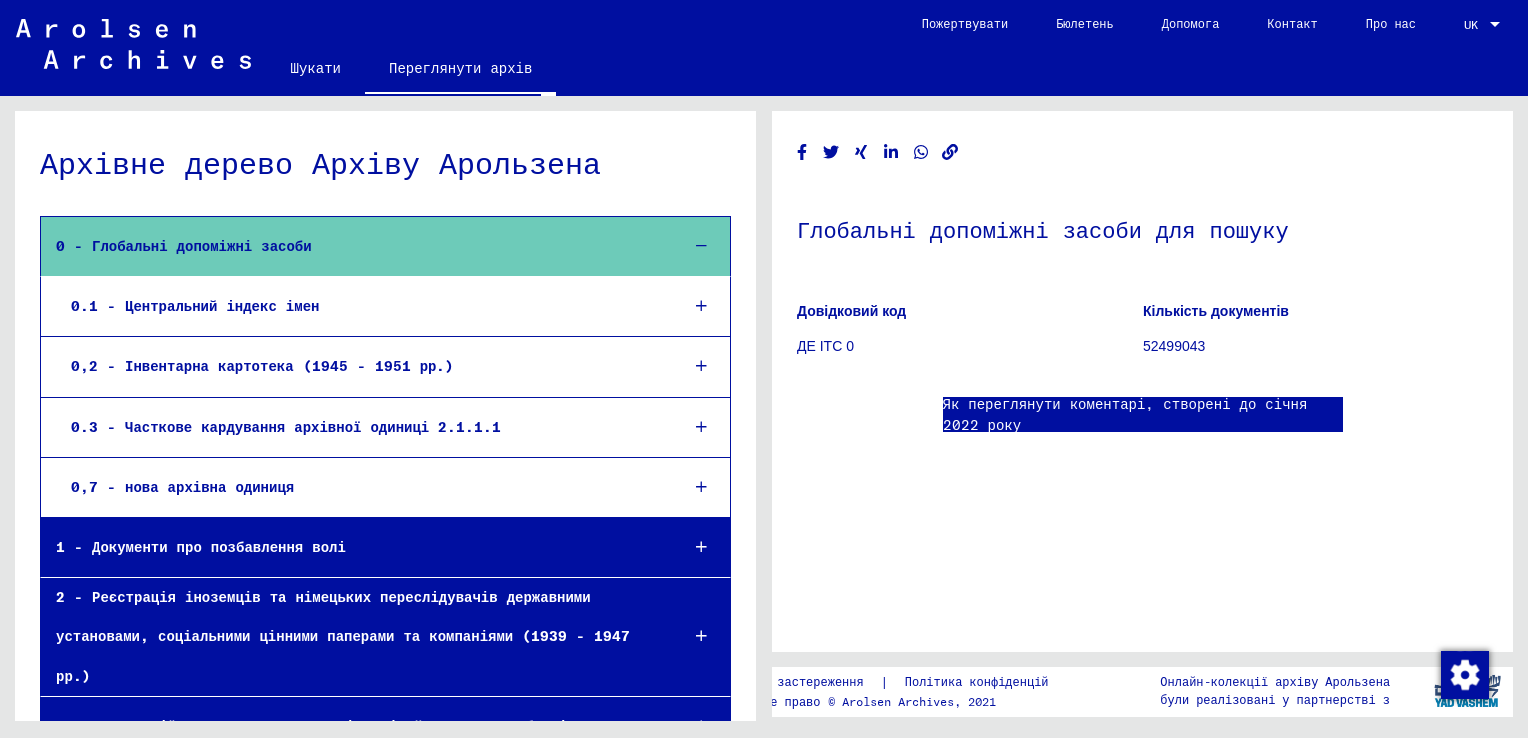 click on "0.1 - Центральний індекс імен" at bounding box center (359, 306) 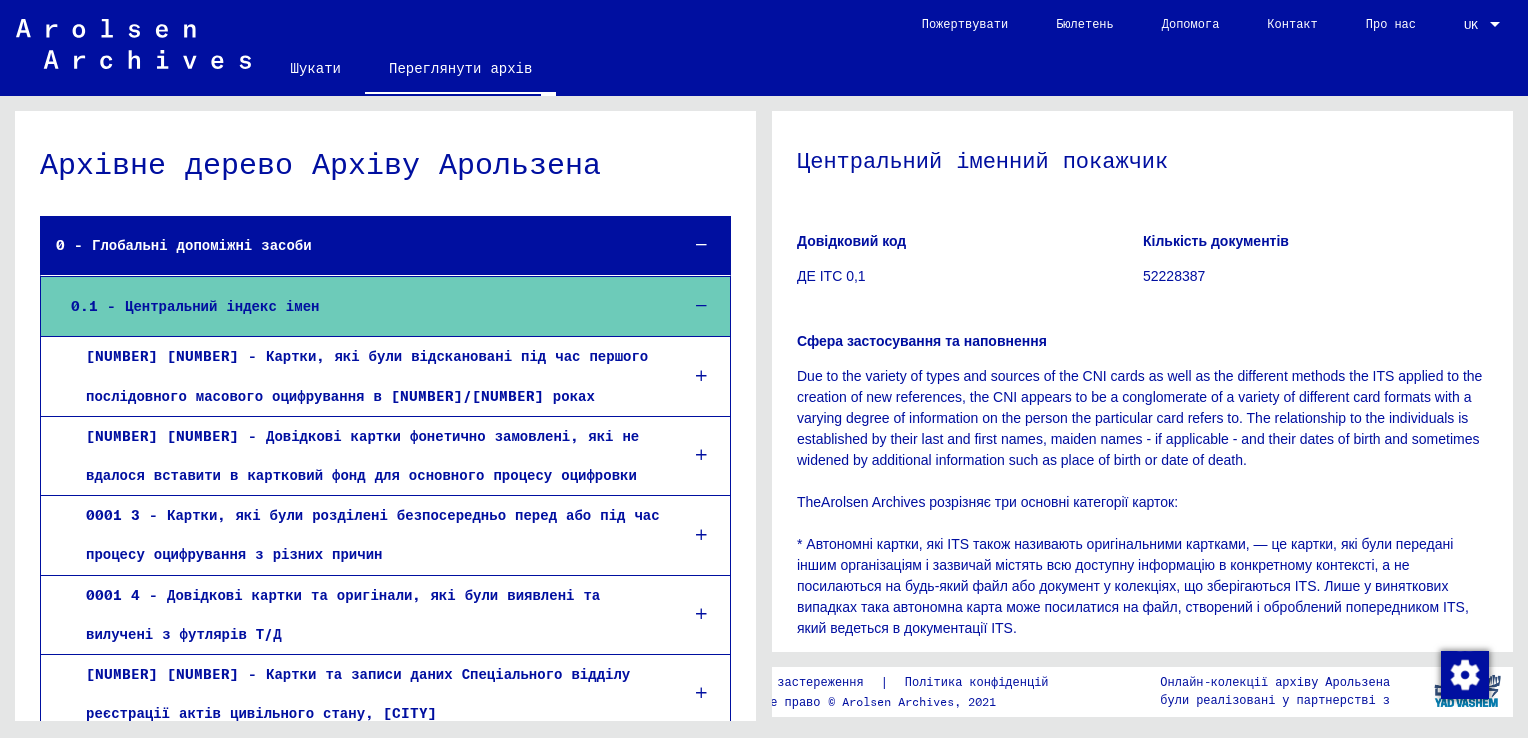 scroll, scrollTop: 0, scrollLeft: 0, axis: both 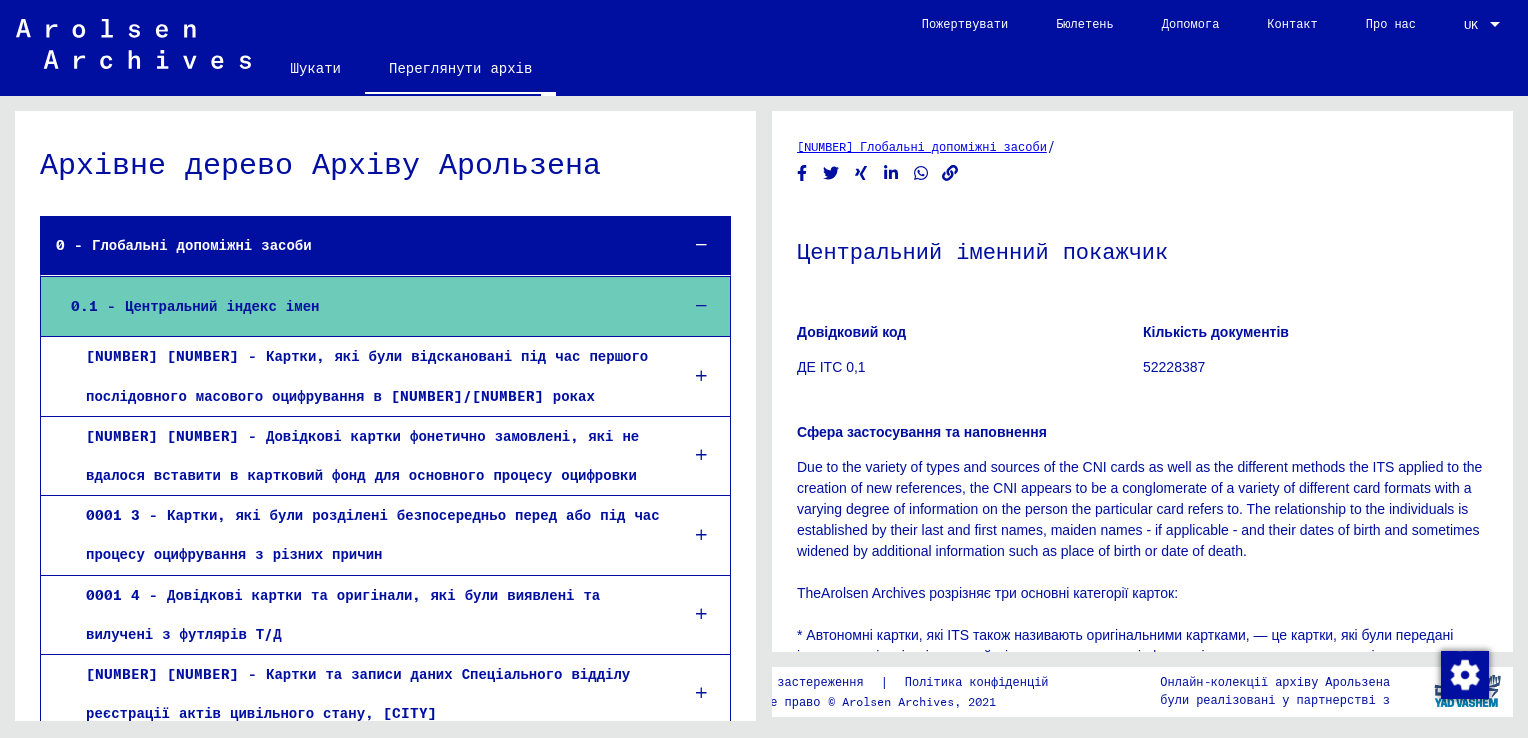 click on "[NUMBER] [NUMBER] - Картки, які були відскановані під час першого послідовного масового оцифрування в [NUMBER]/[NUMBER] роках" at bounding box center (366, 376) 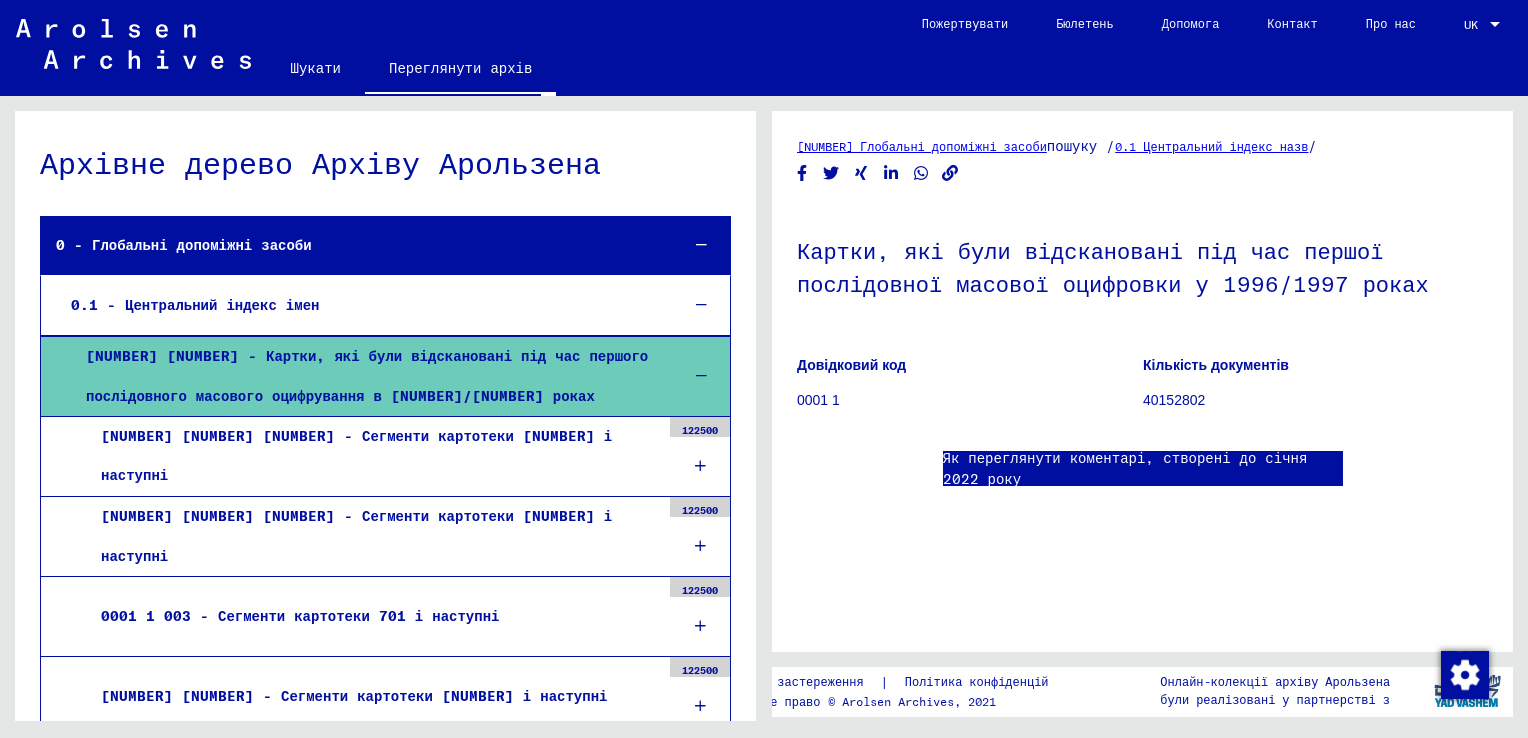 click on "122500" at bounding box center [700, 427] 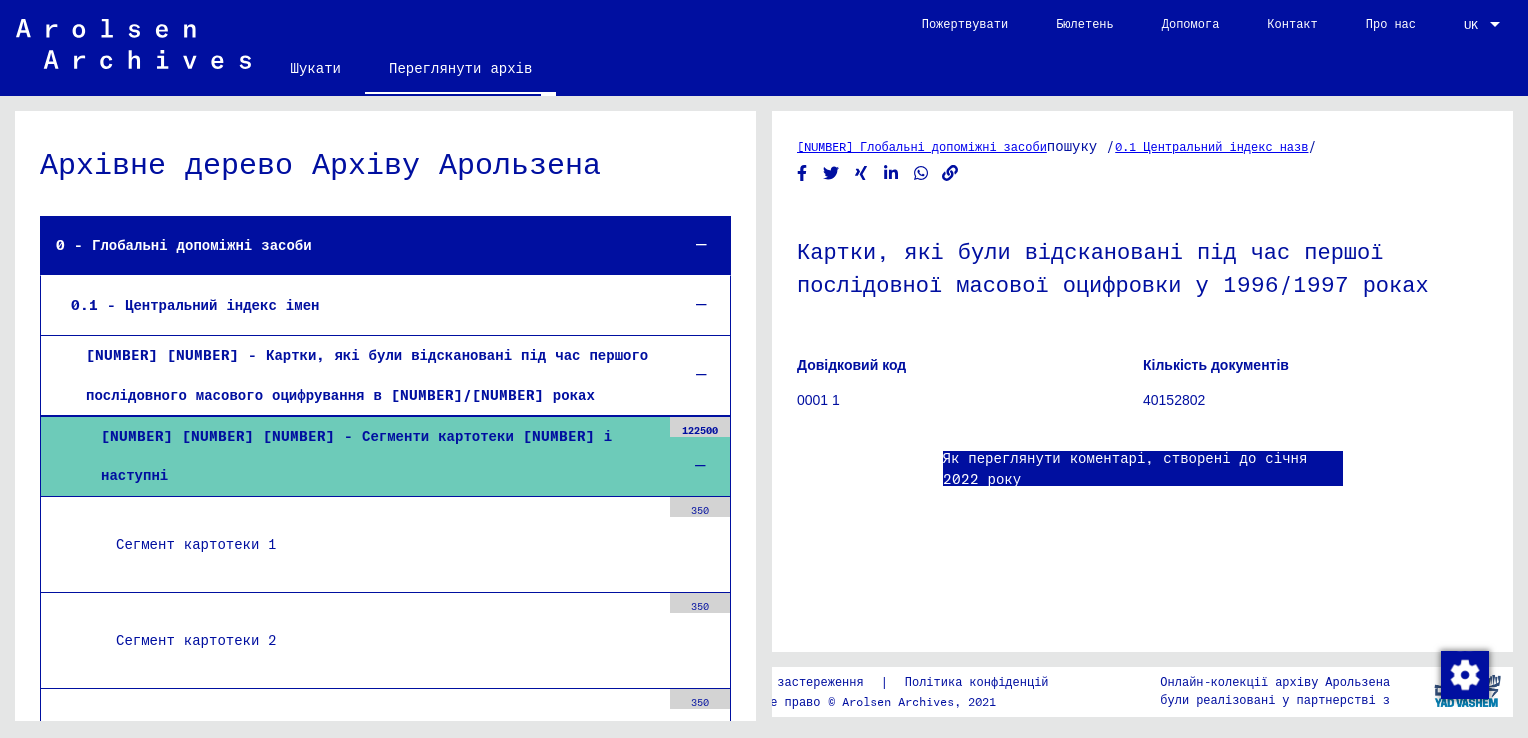 click on "350" at bounding box center (700, 507) 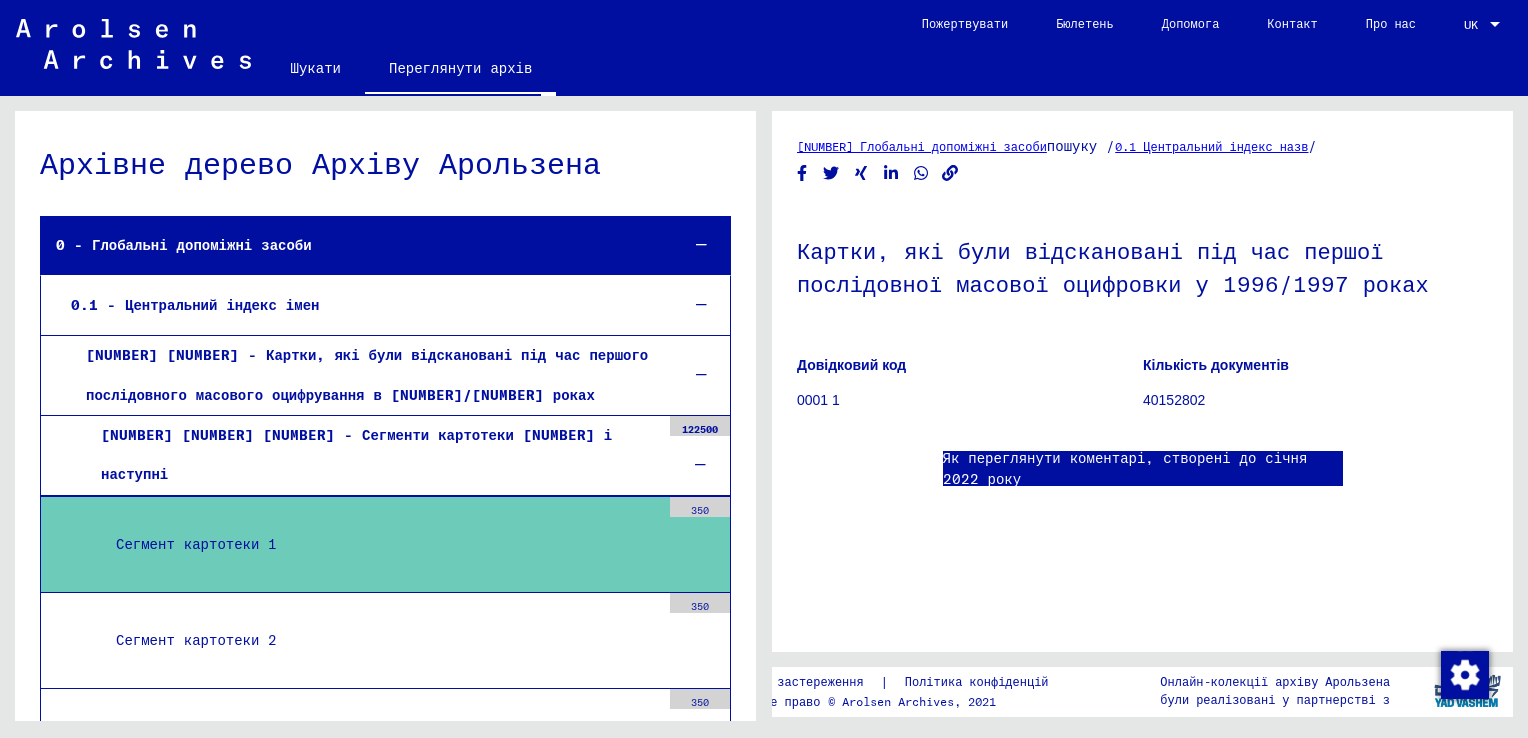 click on "350" at bounding box center (700, 507) 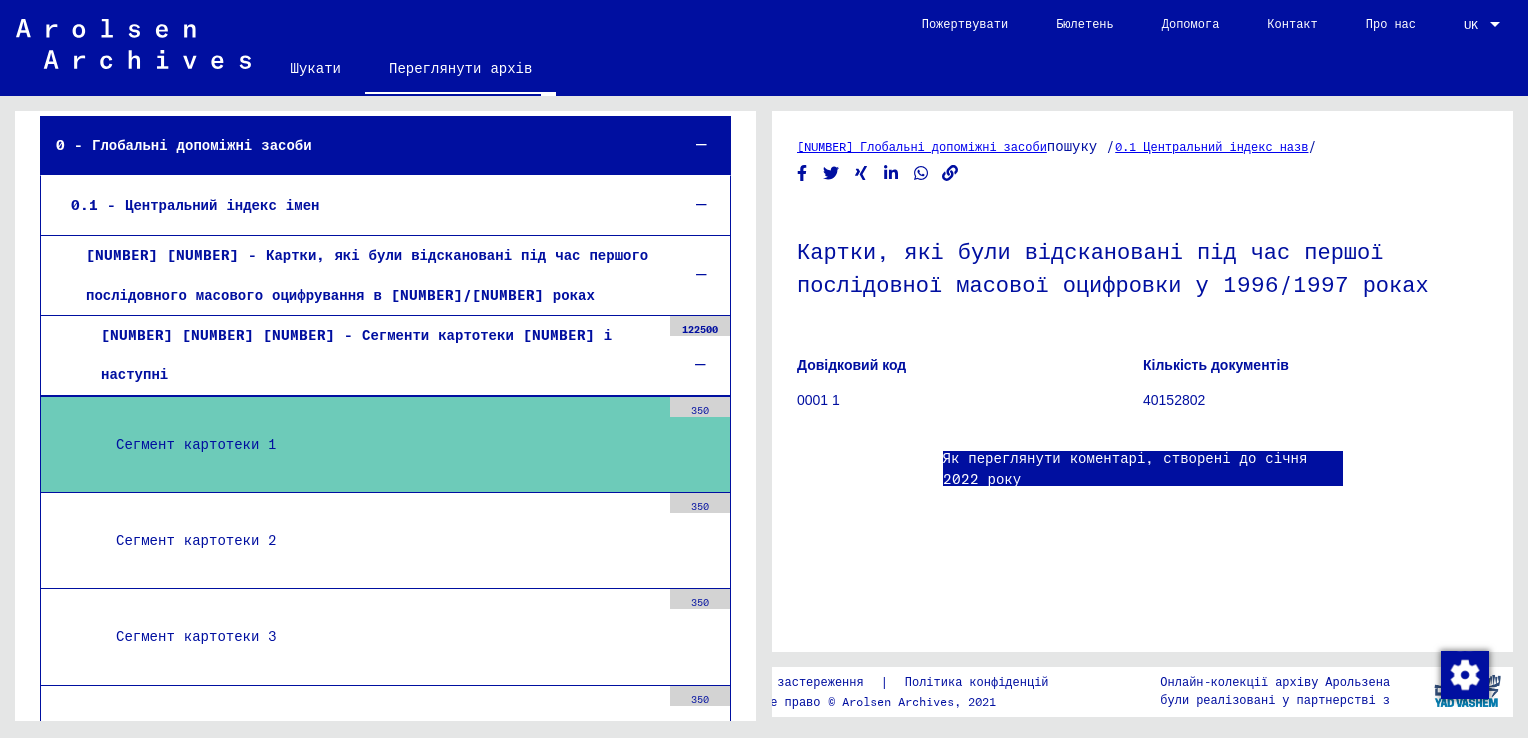 click on "350" at bounding box center [700, 503] 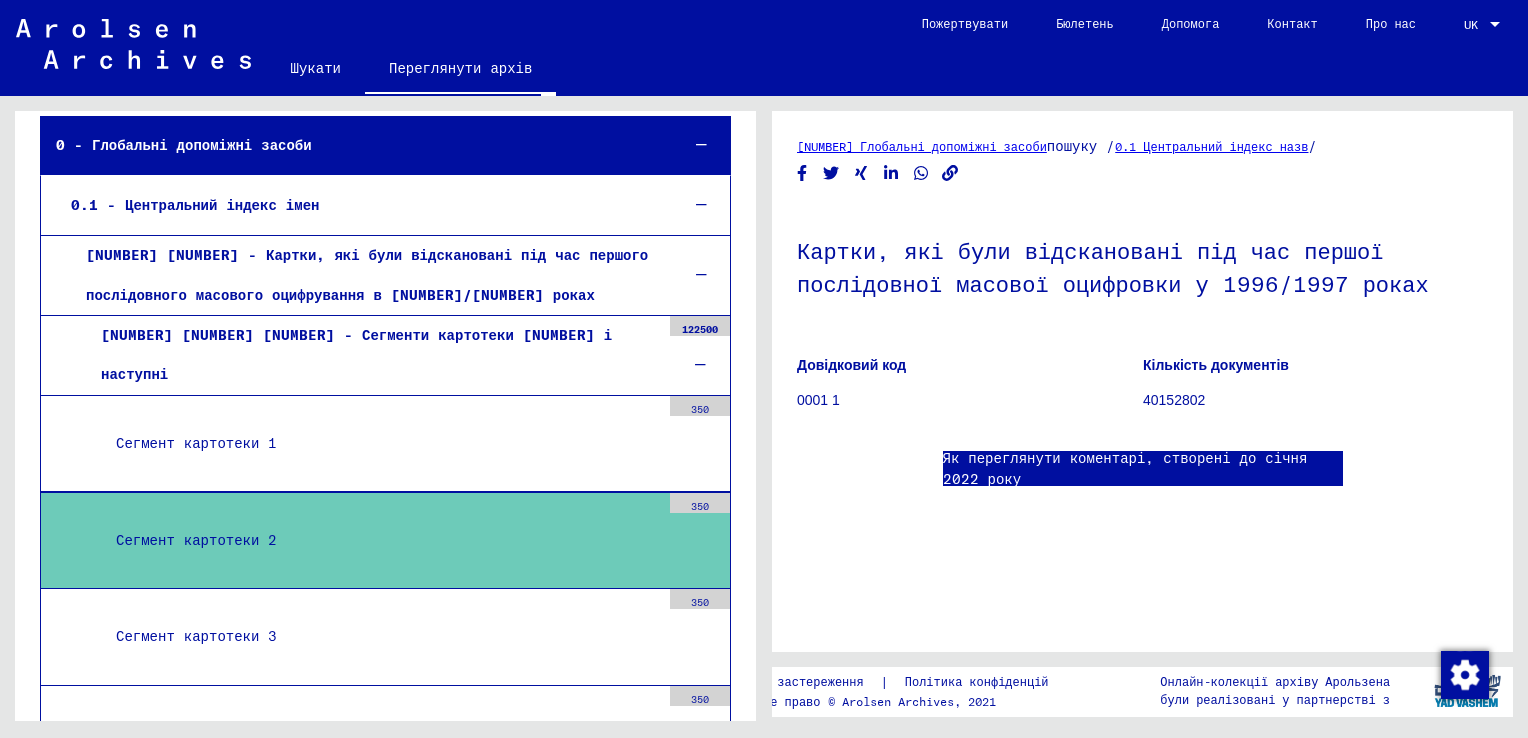 click on "350" at bounding box center [700, 599] 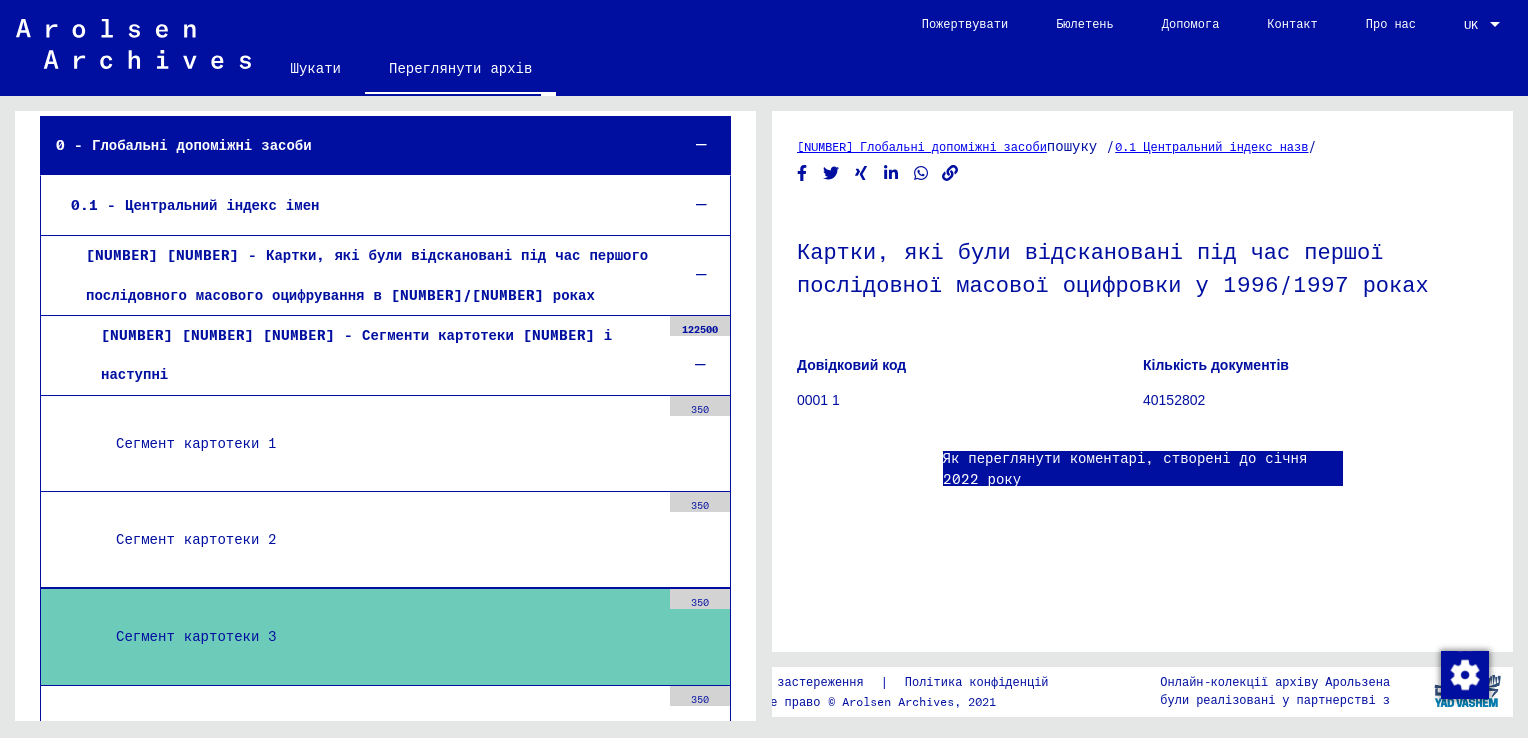 scroll, scrollTop: 0, scrollLeft: 0, axis: both 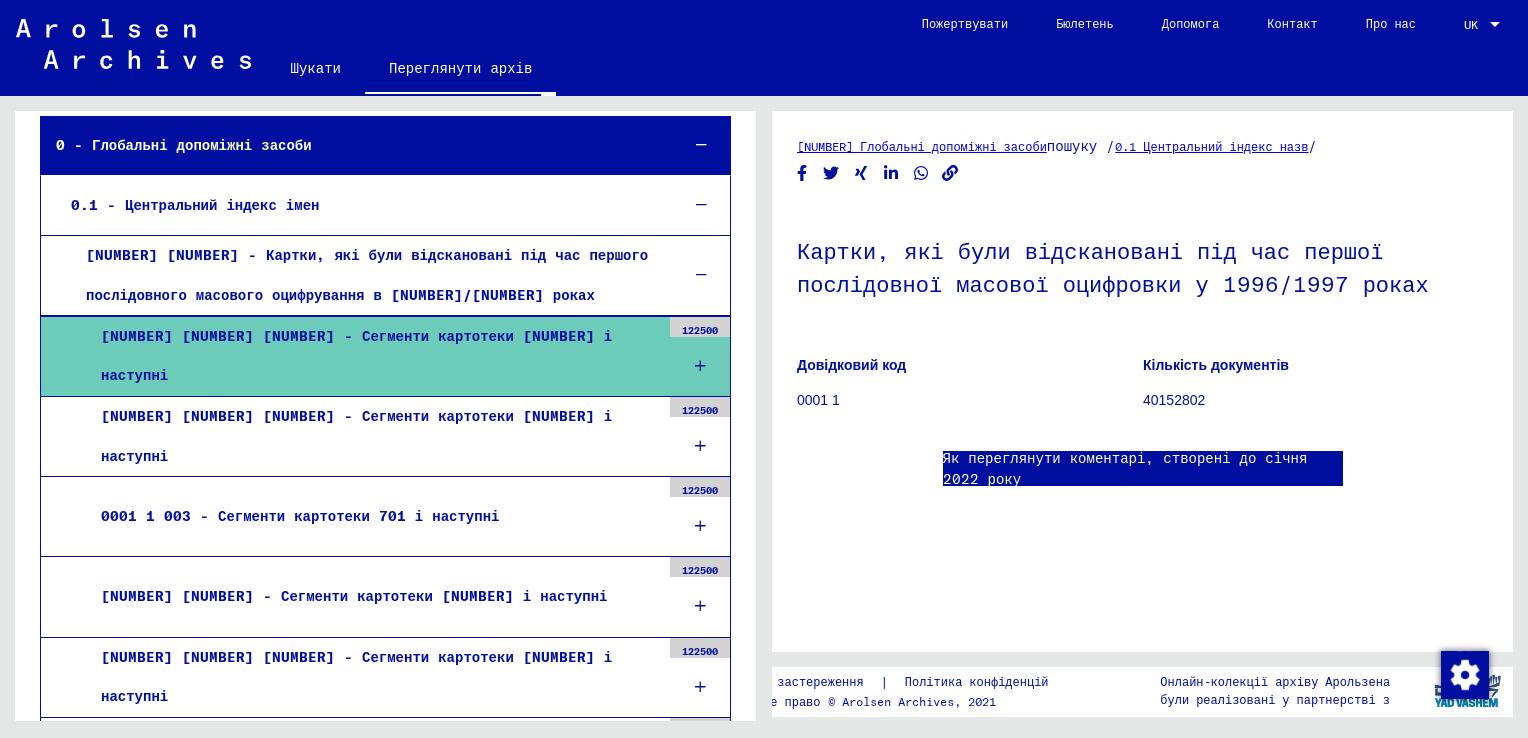 click on "[NUMBER] [NUMBER] [NUMBER] - Сегменти картотеки [NUMBER] і наступні" at bounding box center (373, 356) 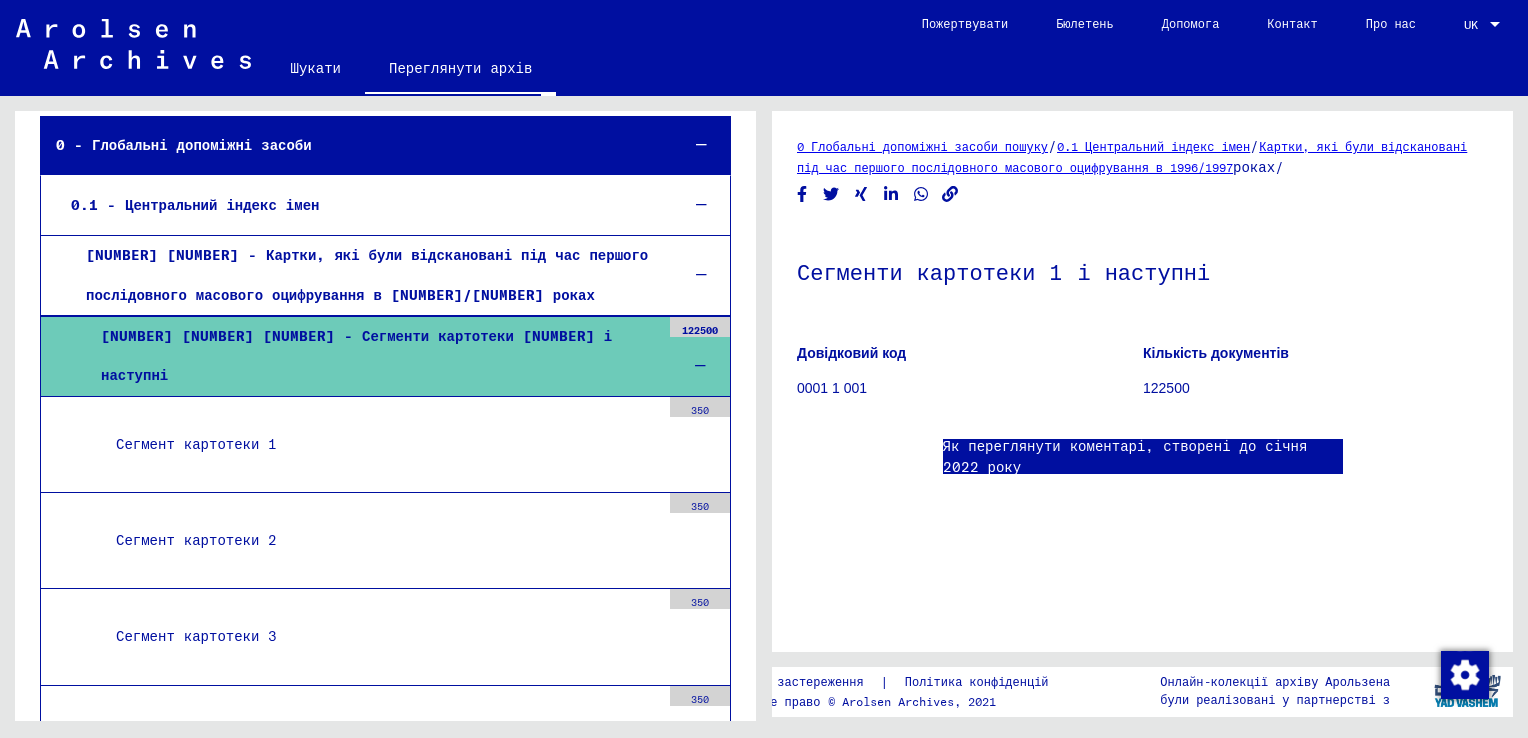 click on "Сегмент картотеки 1" at bounding box center [380, 444] 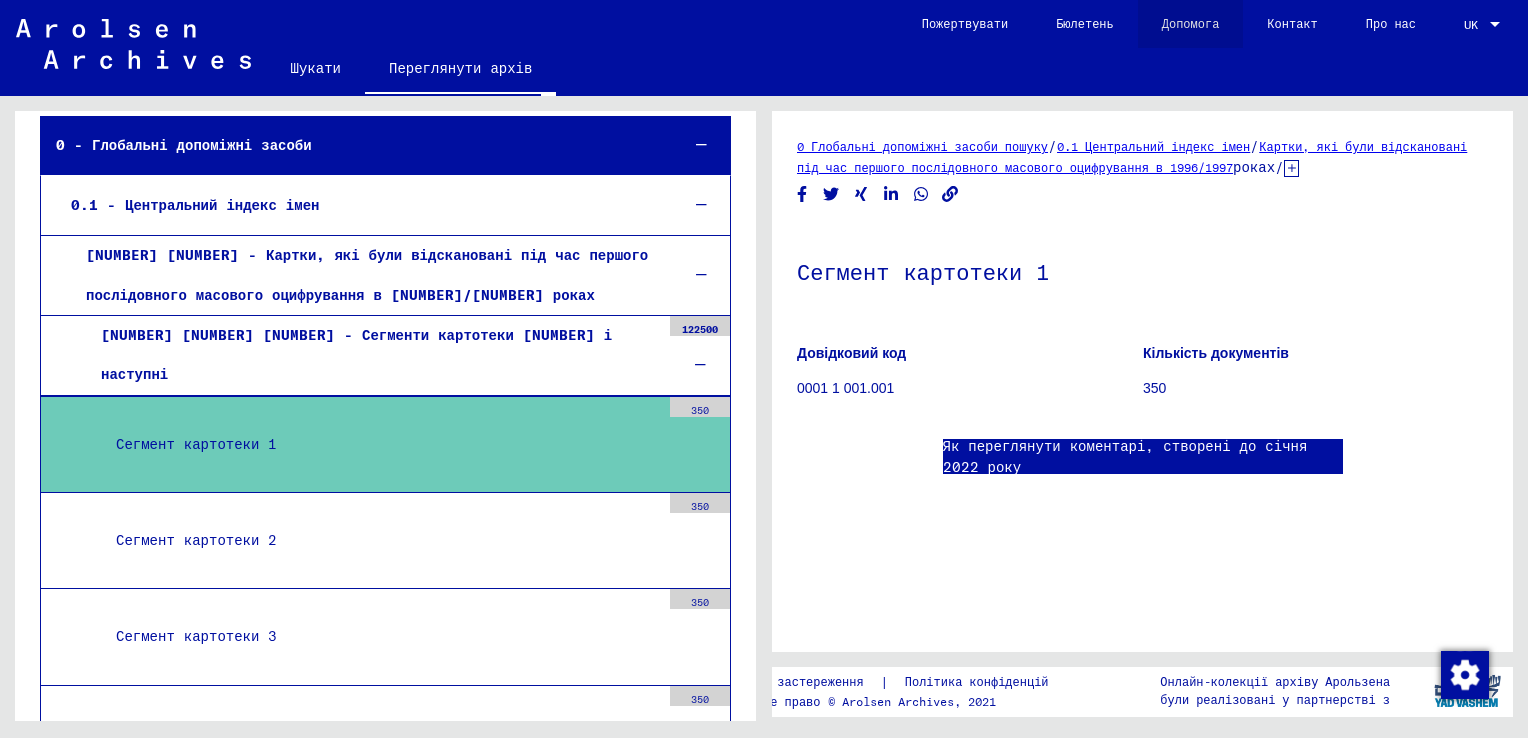 click on "Допомога" 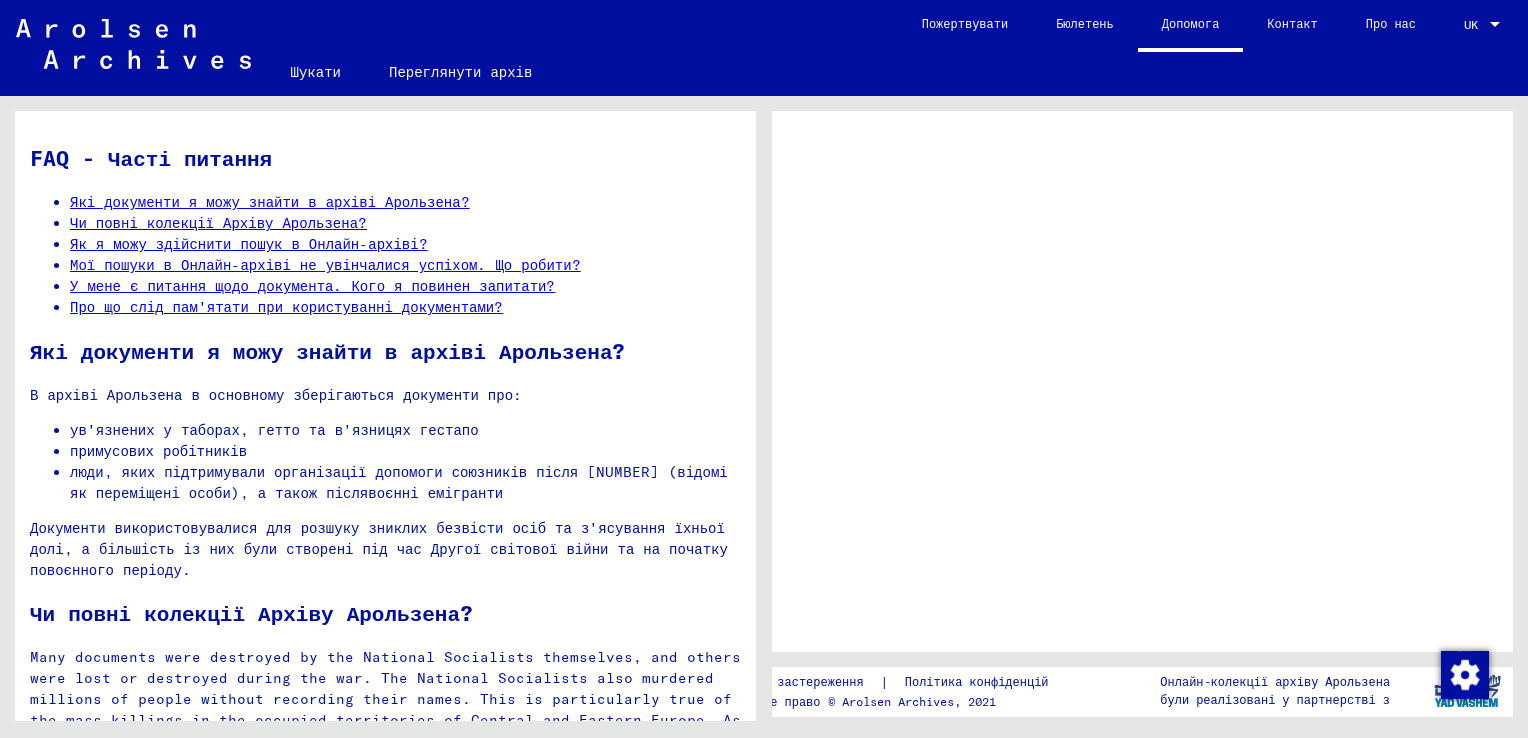 click on "Як я можу здійснити пошук в Онлайн-архіві?" 